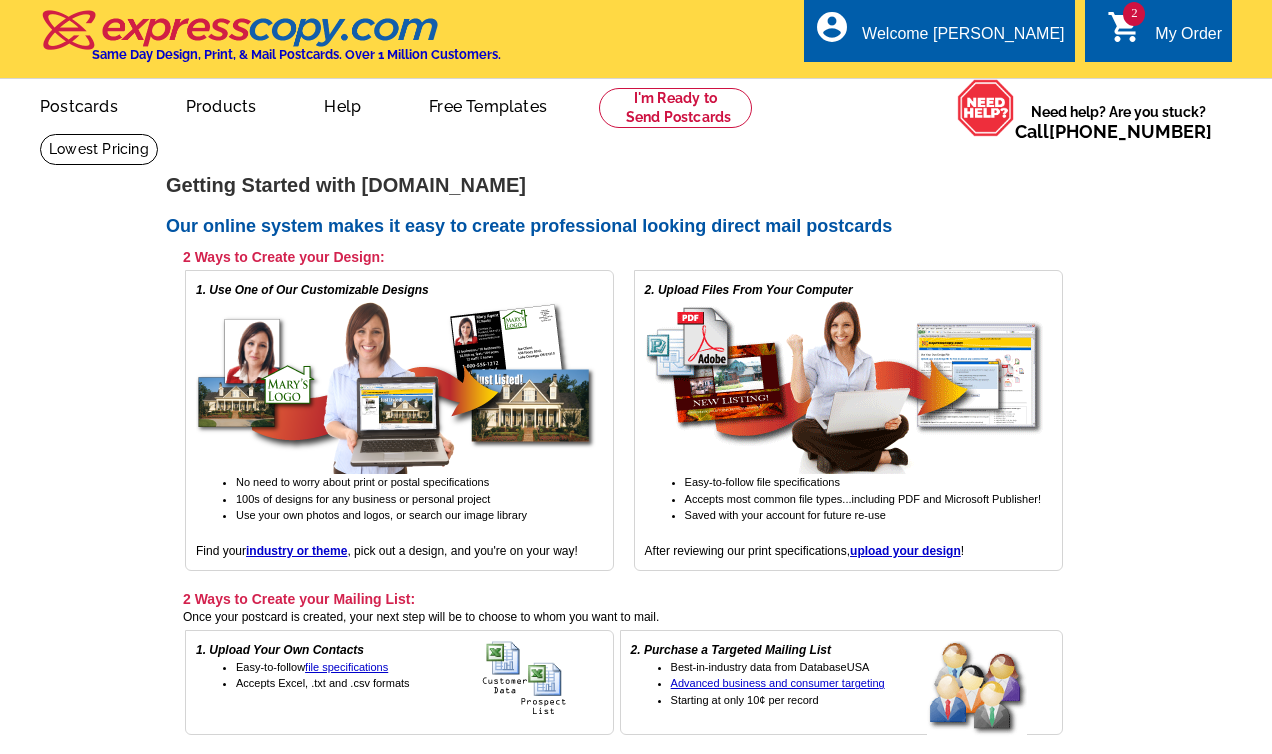 scroll, scrollTop: 0, scrollLeft: 0, axis: both 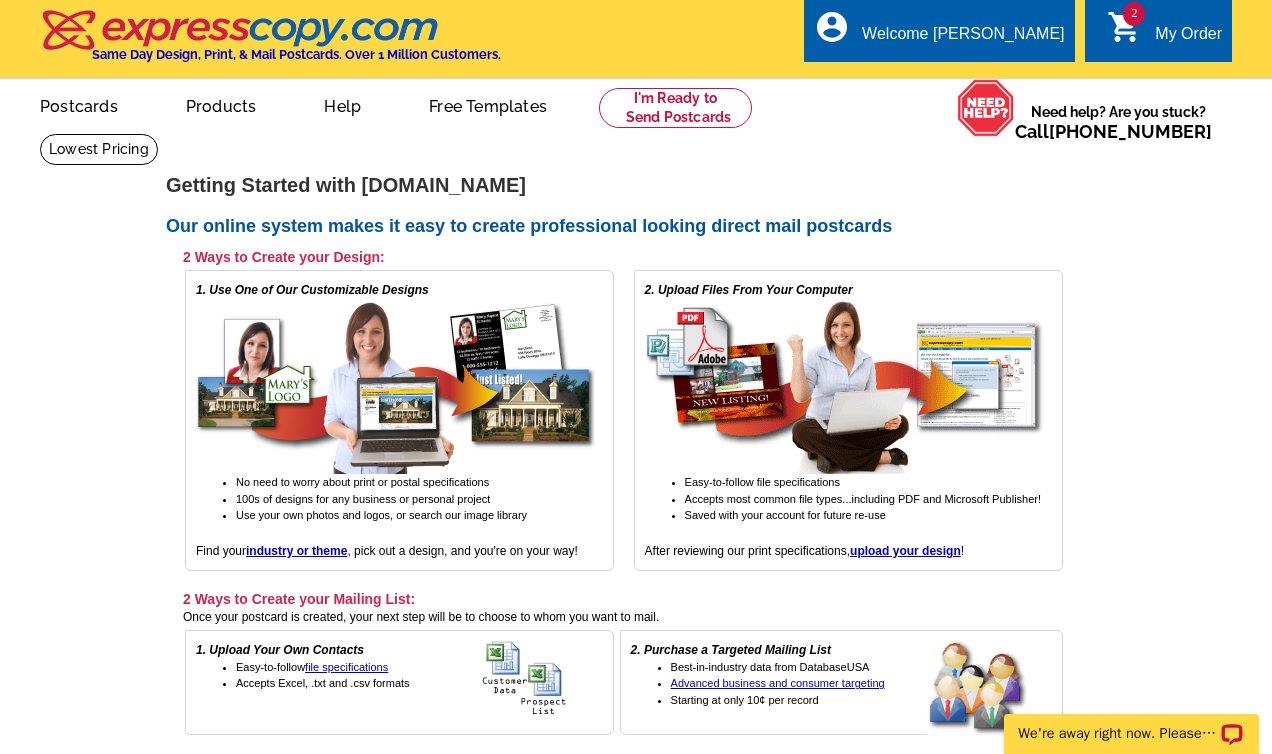 click on "My Order" at bounding box center (1188, 39) 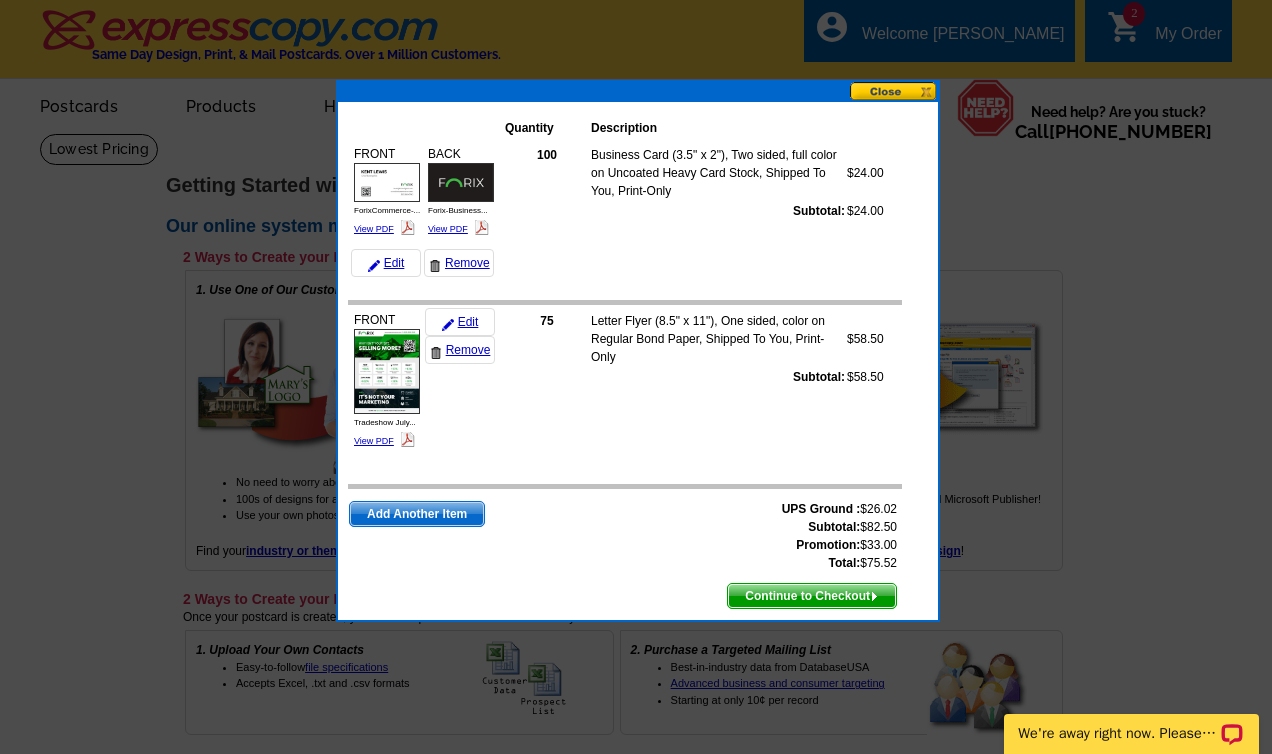 click on "Continue to Checkout" at bounding box center (812, 596) 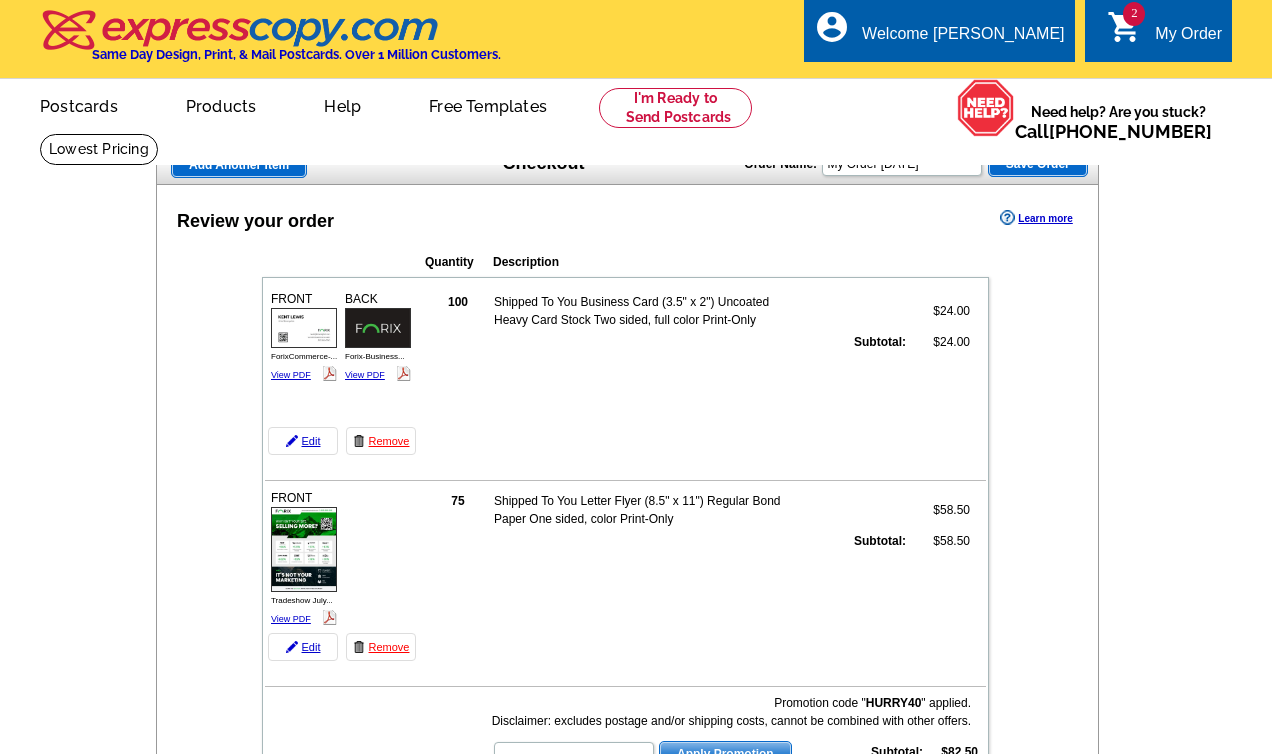 scroll, scrollTop: 0, scrollLeft: 0, axis: both 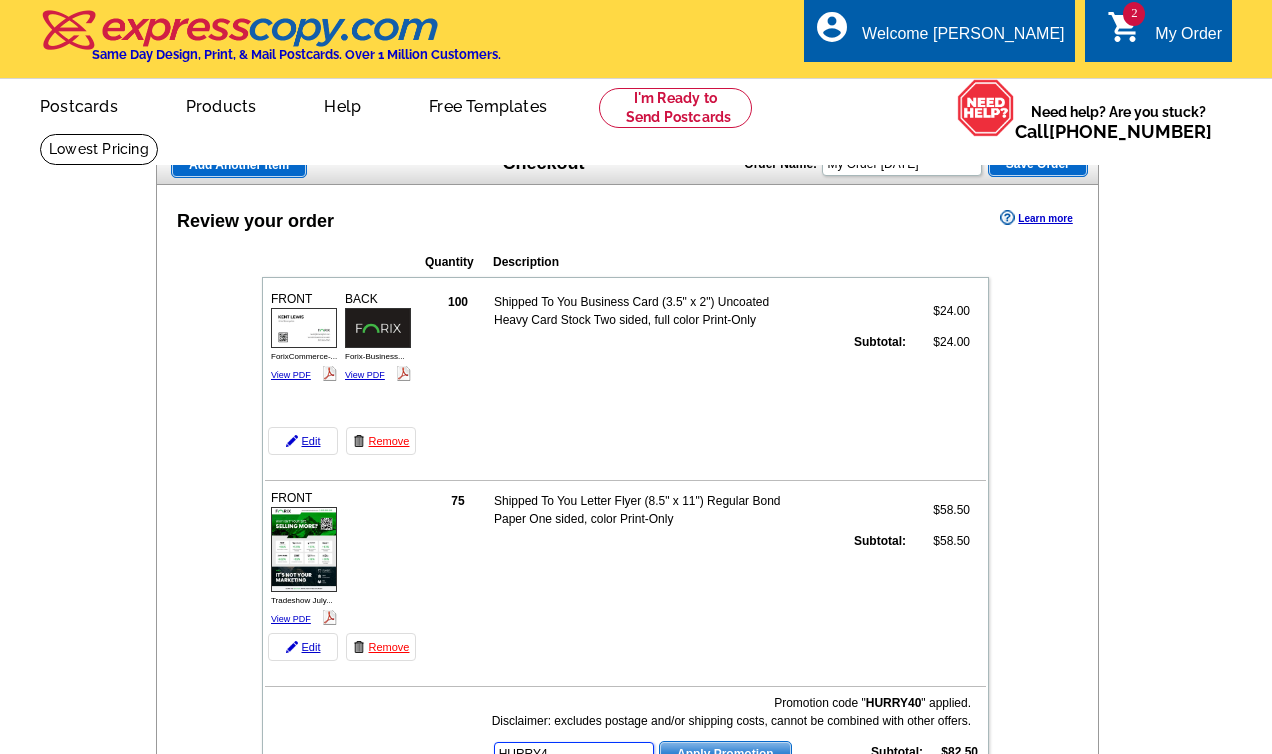 type on "HURRY40" 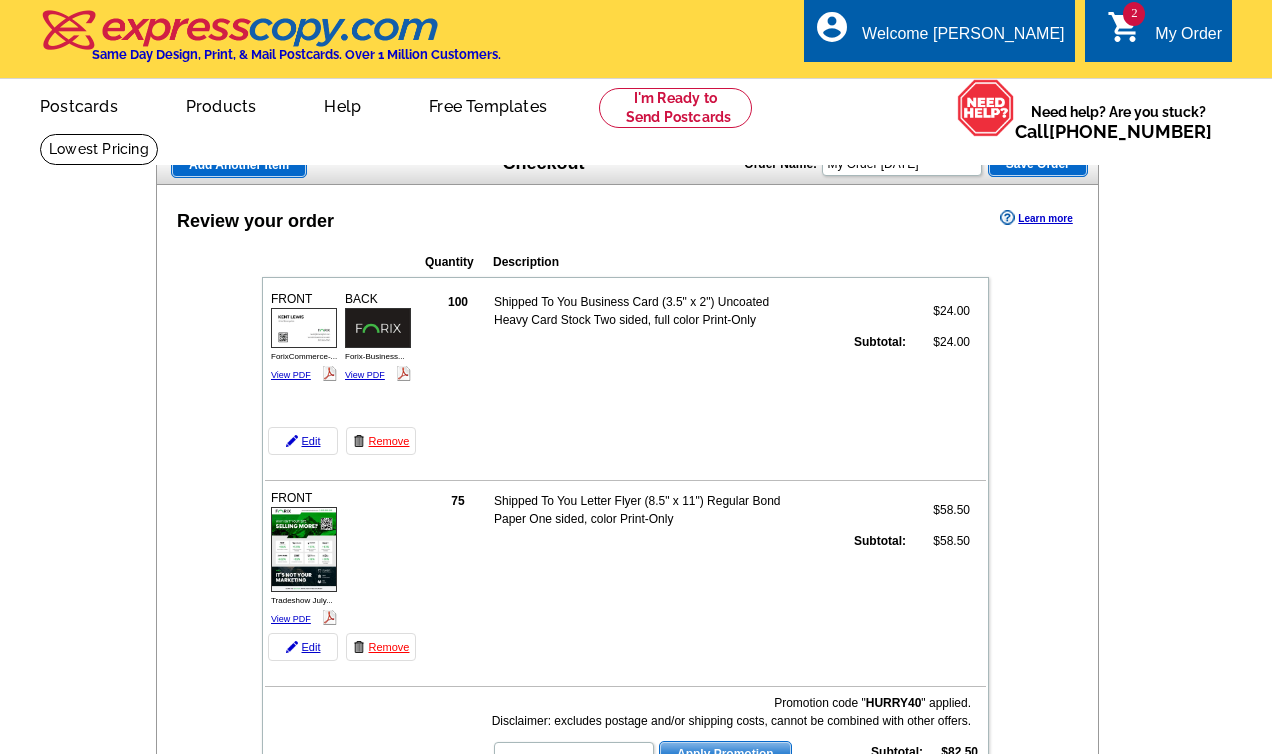 scroll, scrollTop: 576, scrollLeft: 0, axis: vertical 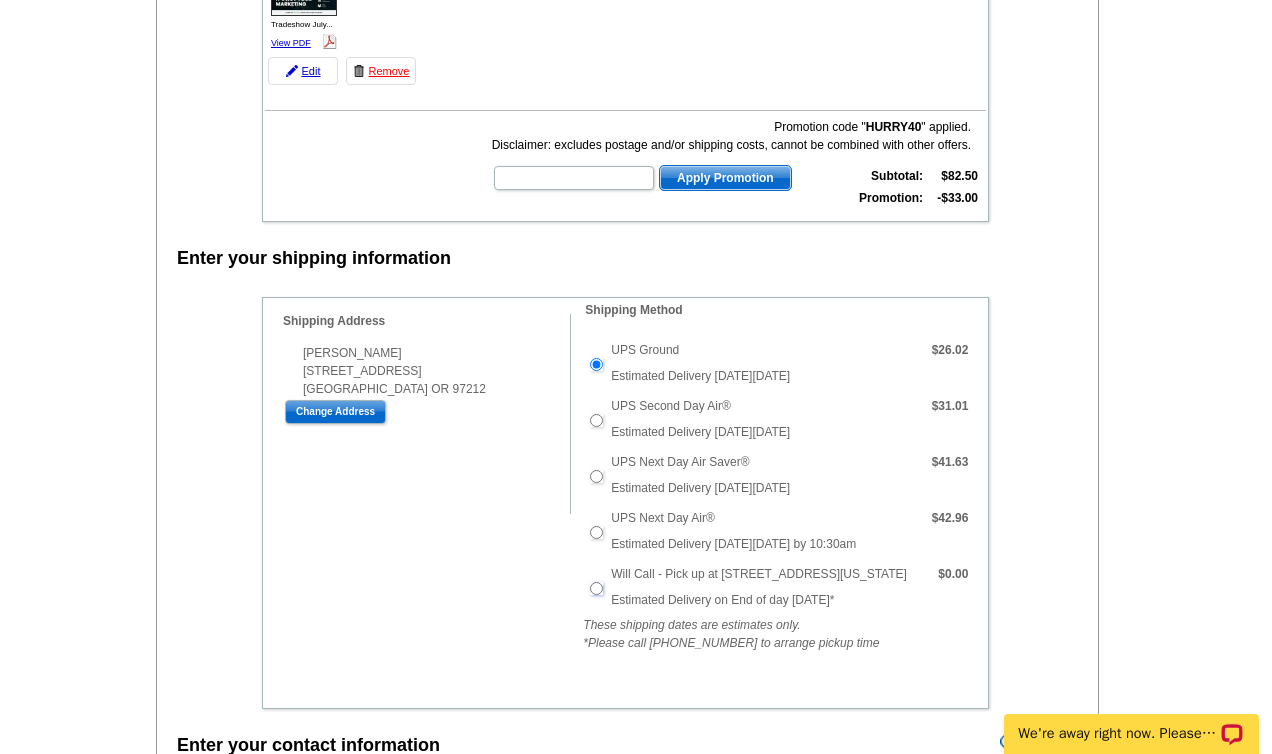 click on "Will Call - Pick up at [STREET_ADDRESS][US_STATE]" at bounding box center (596, 588) 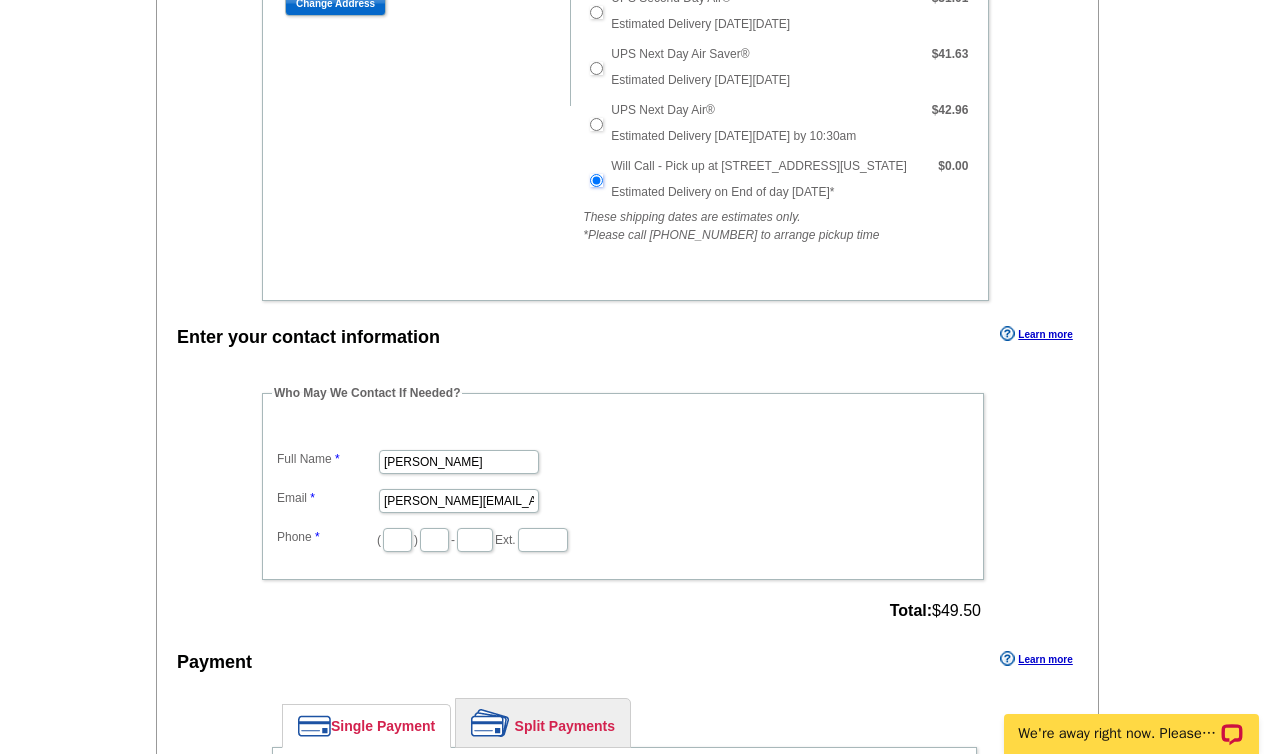 scroll, scrollTop: 1009, scrollLeft: 0, axis: vertical 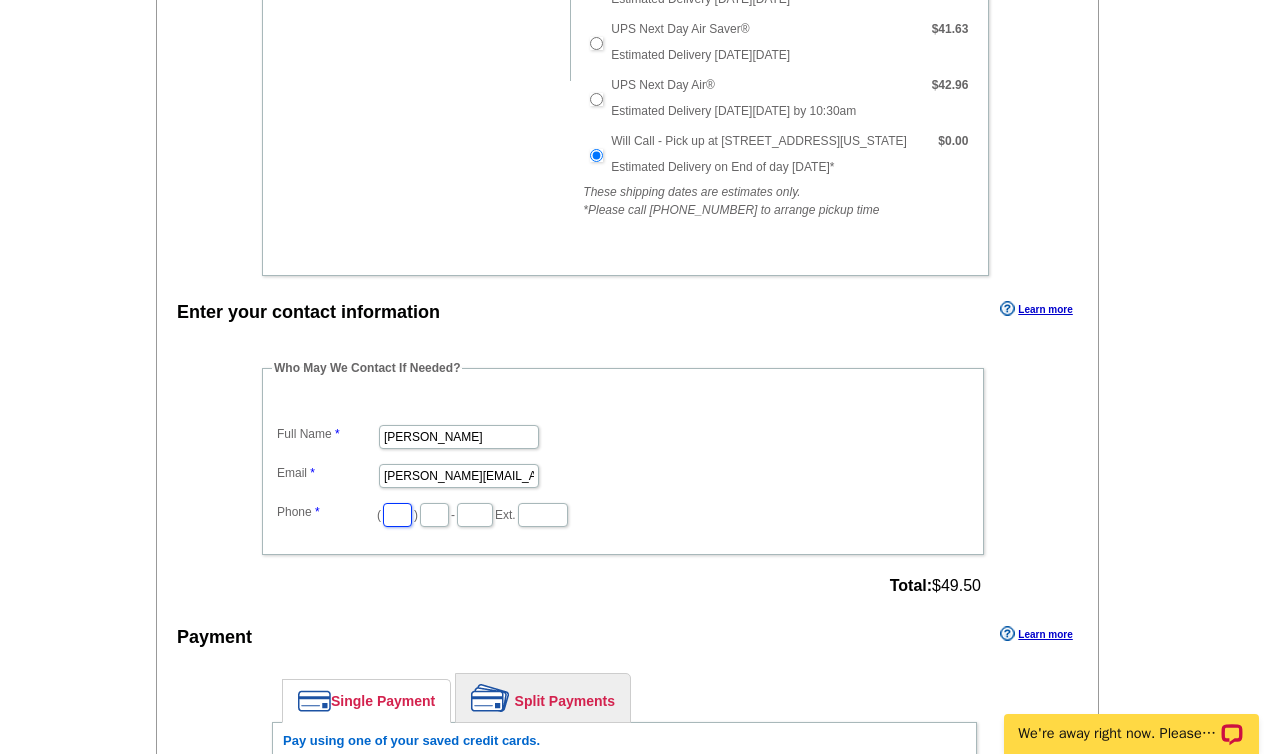 click at bounding box center [397, 515] 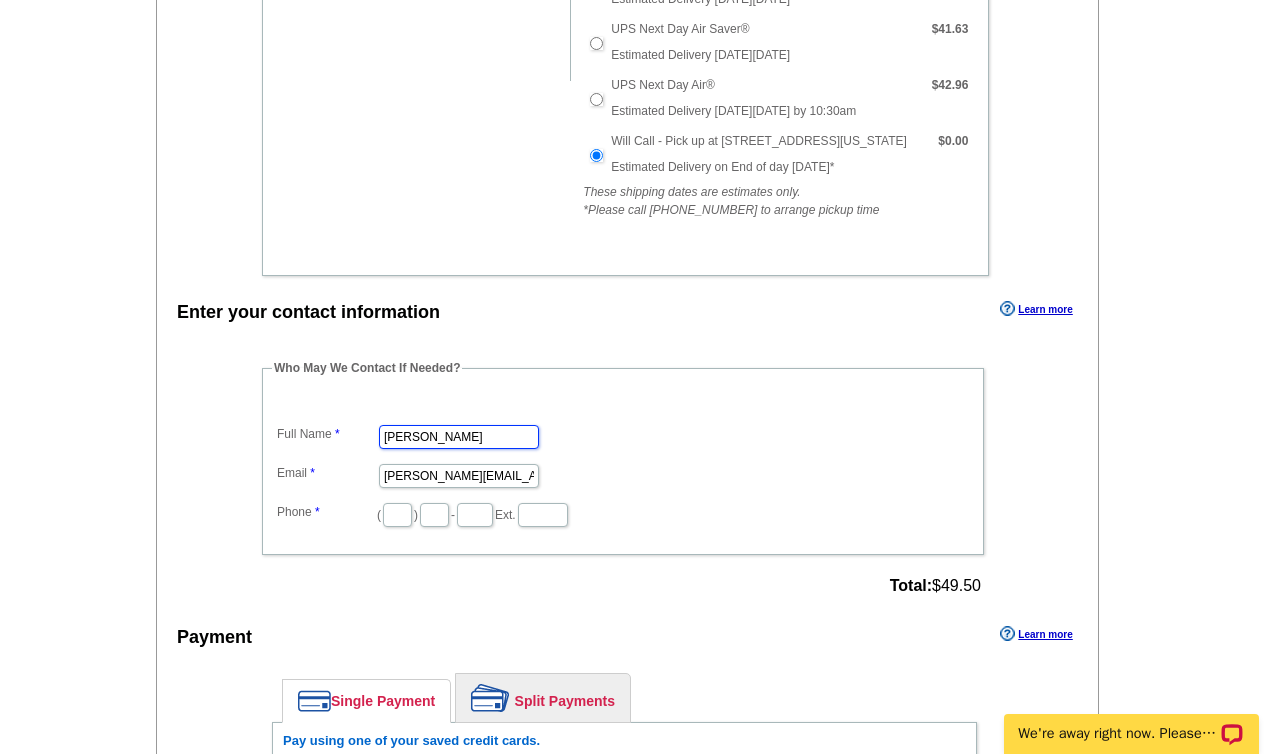 drag, startPoint x: 441, startPoint y: 429, endPoint x: 345, endPoint y: 412, distance: 97.49359 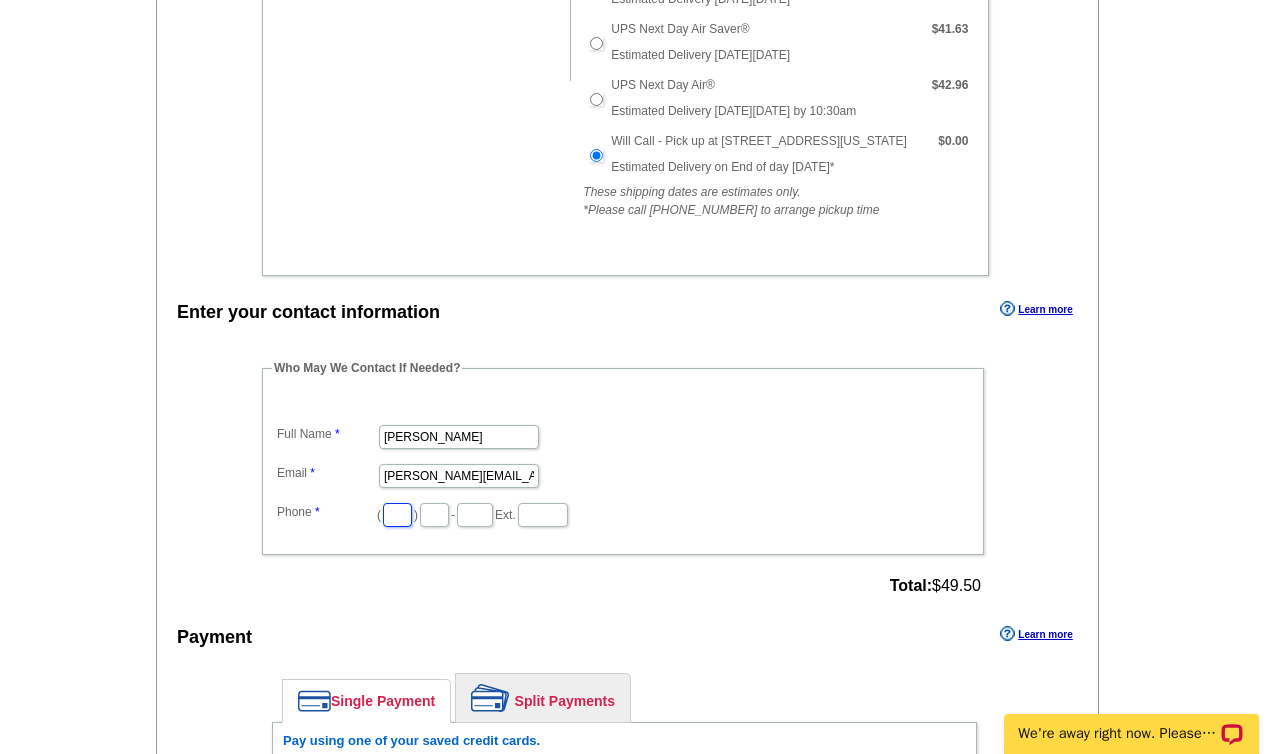 click at bounding box center [397, 515] 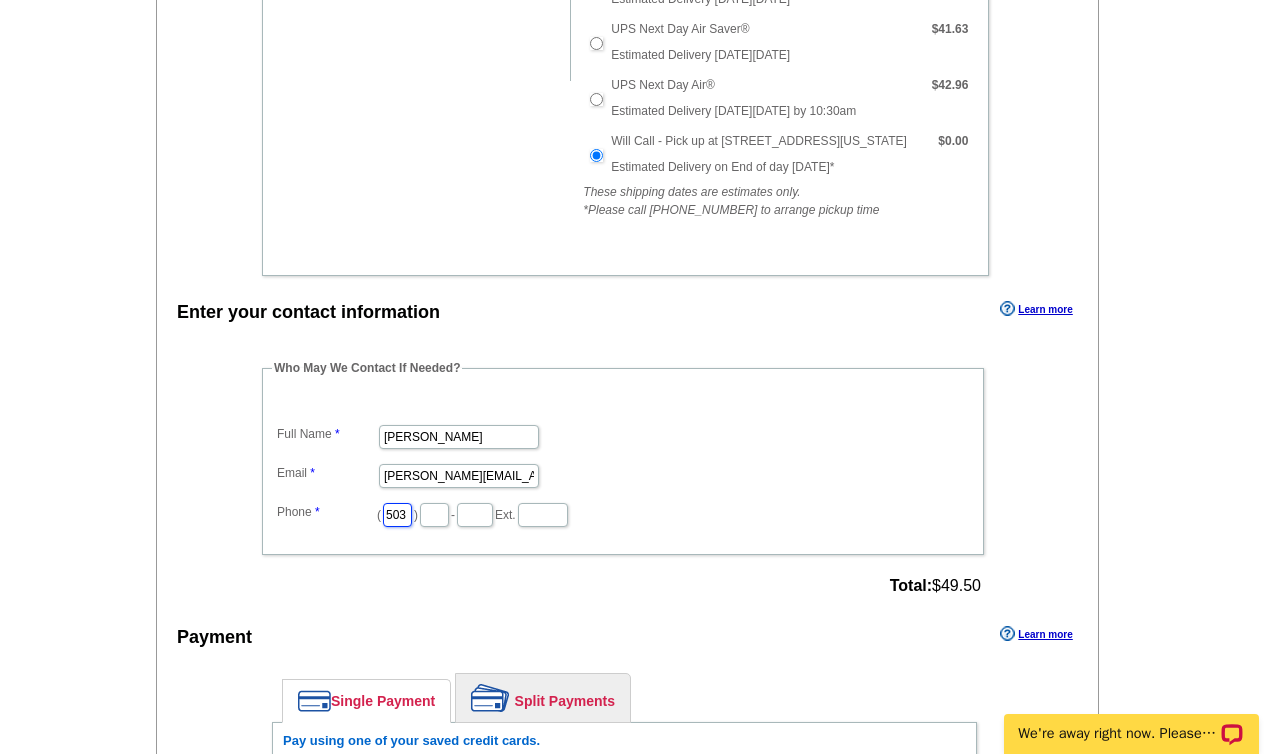 scroll, scrollTop: 0, scrollLeft: 3, axis: horizontal 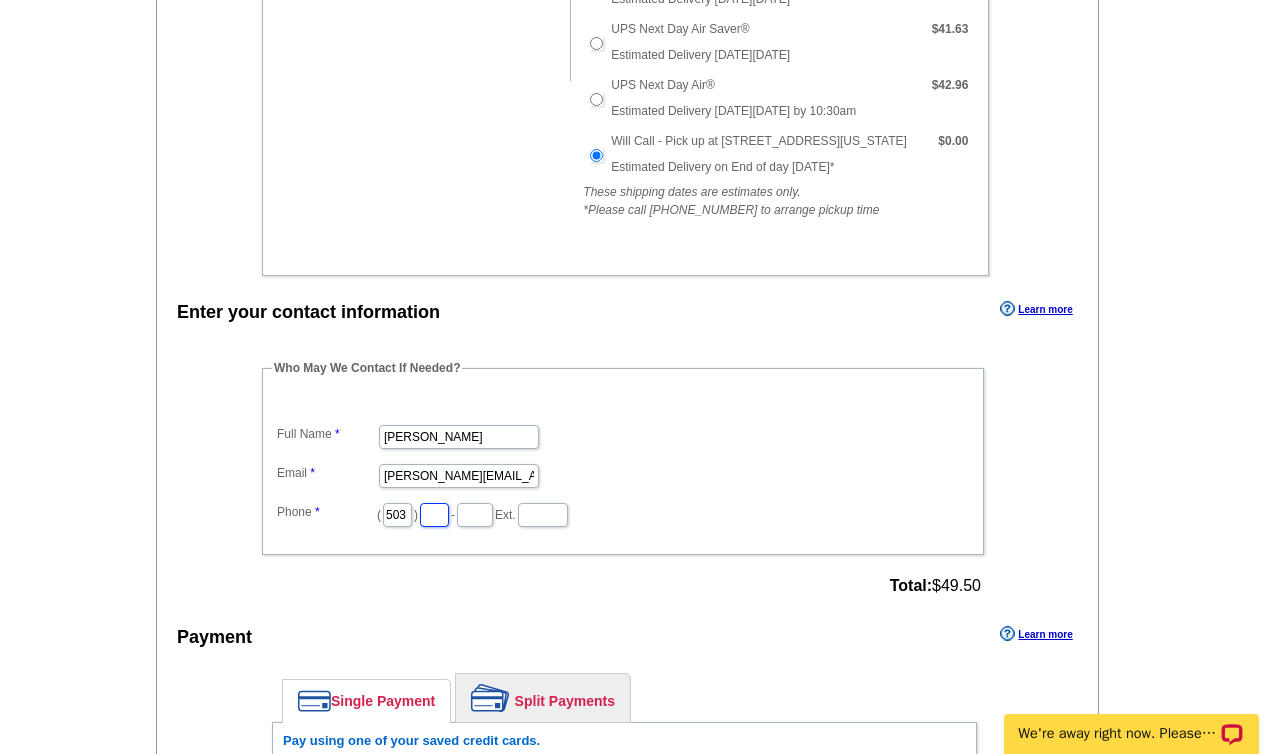 click at bounding box center [434, 515] 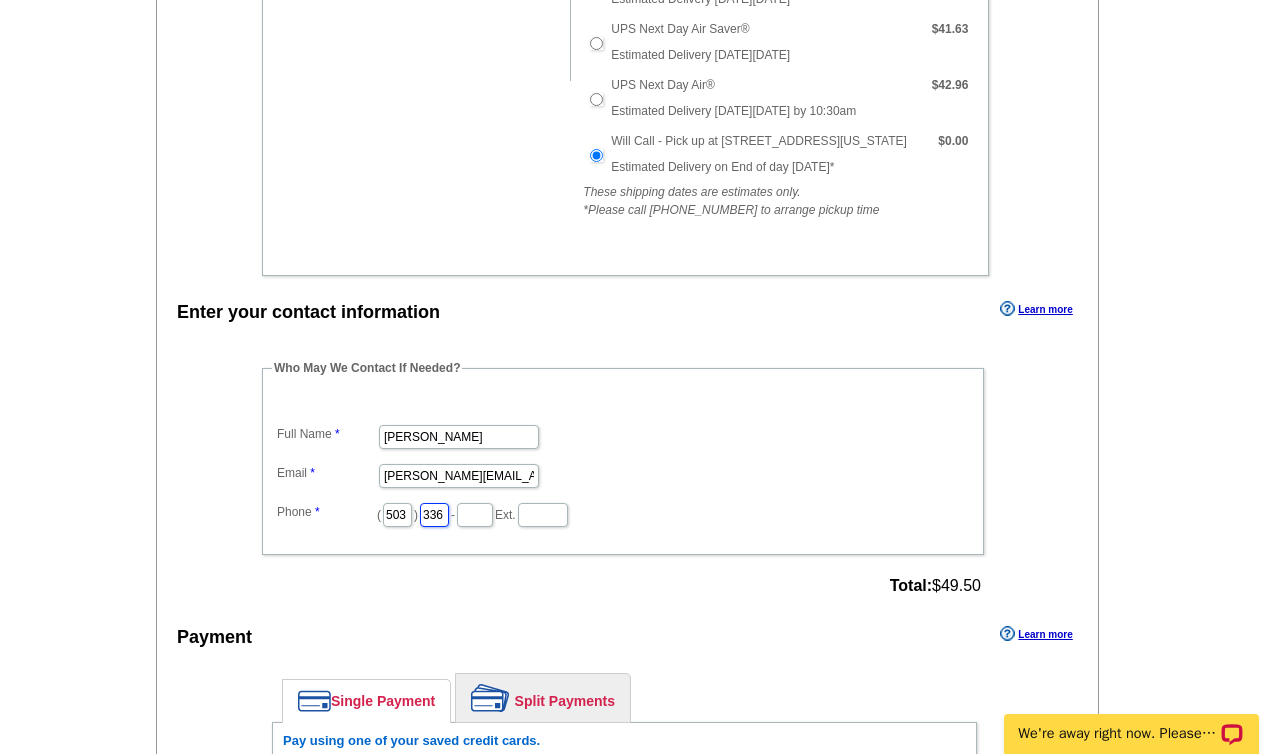 scroll, scrollTop: 0, scrollLeft: 3, axis: horizontal 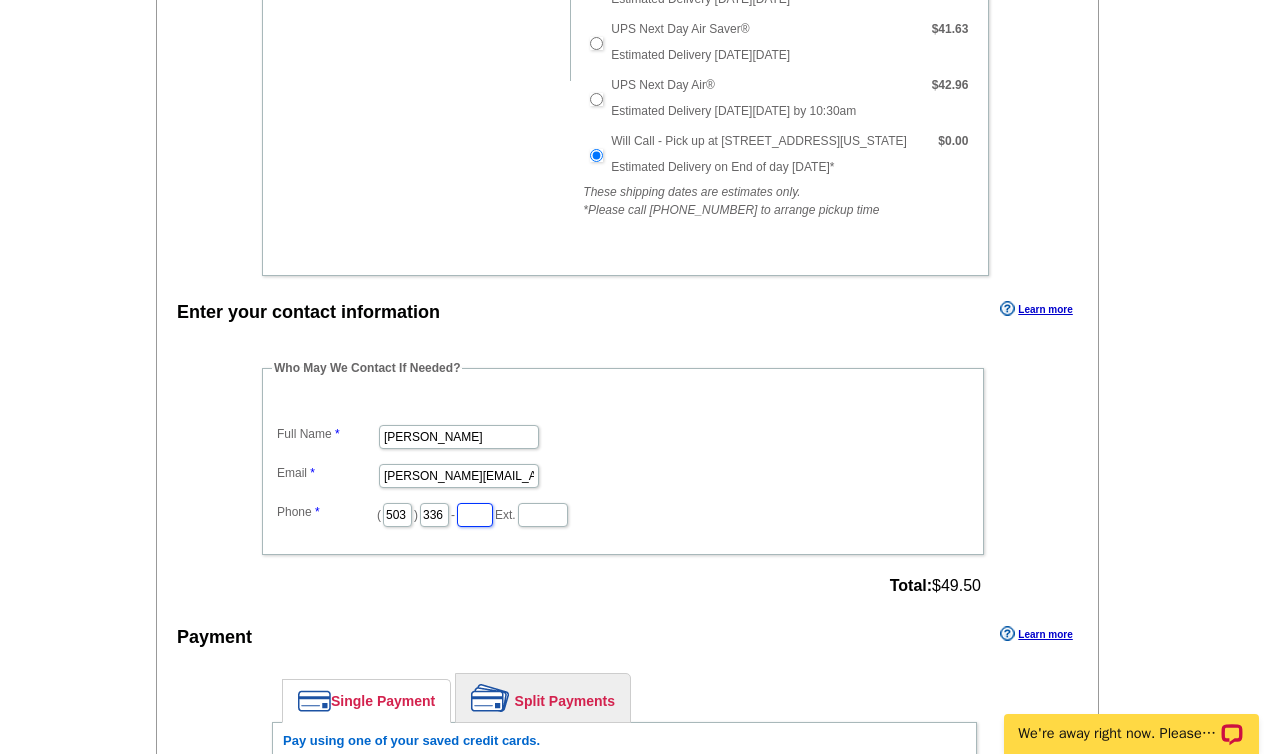 click at bounding box center (475, 515) 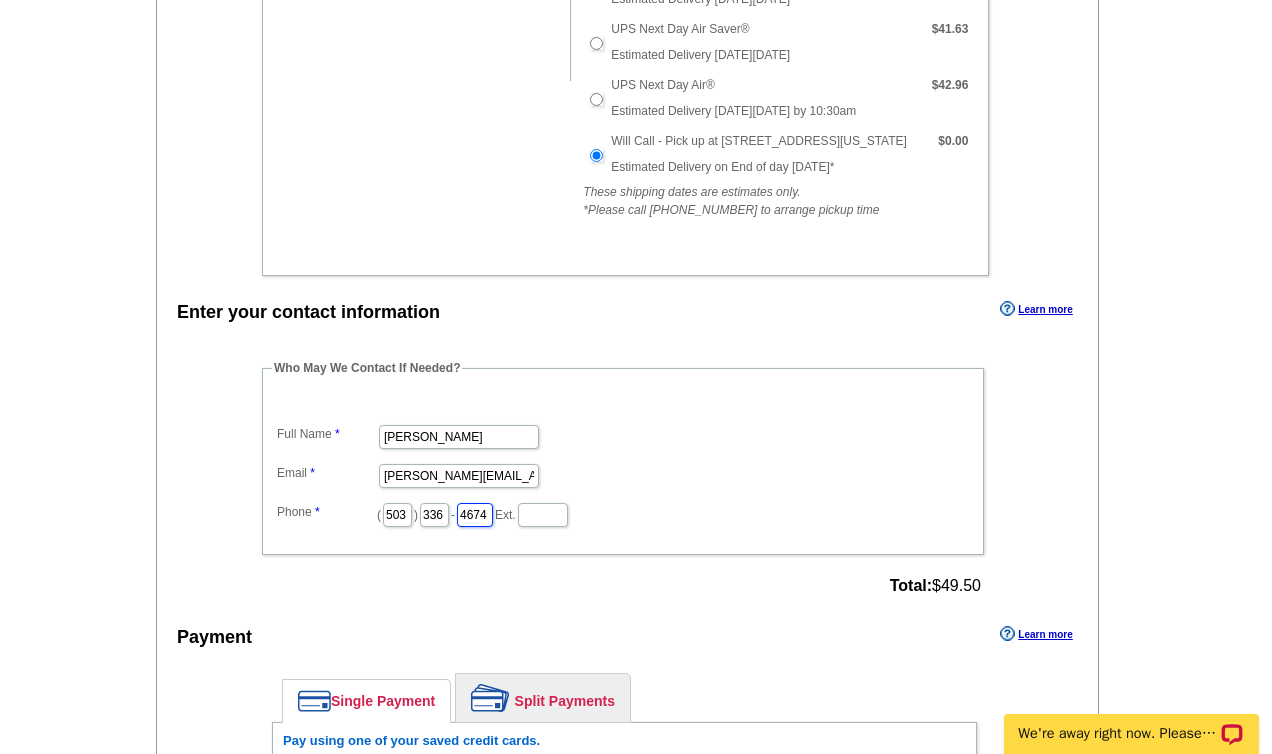 scroll, scrollTop: 0, scrollLeft: 3, axis: horizontal 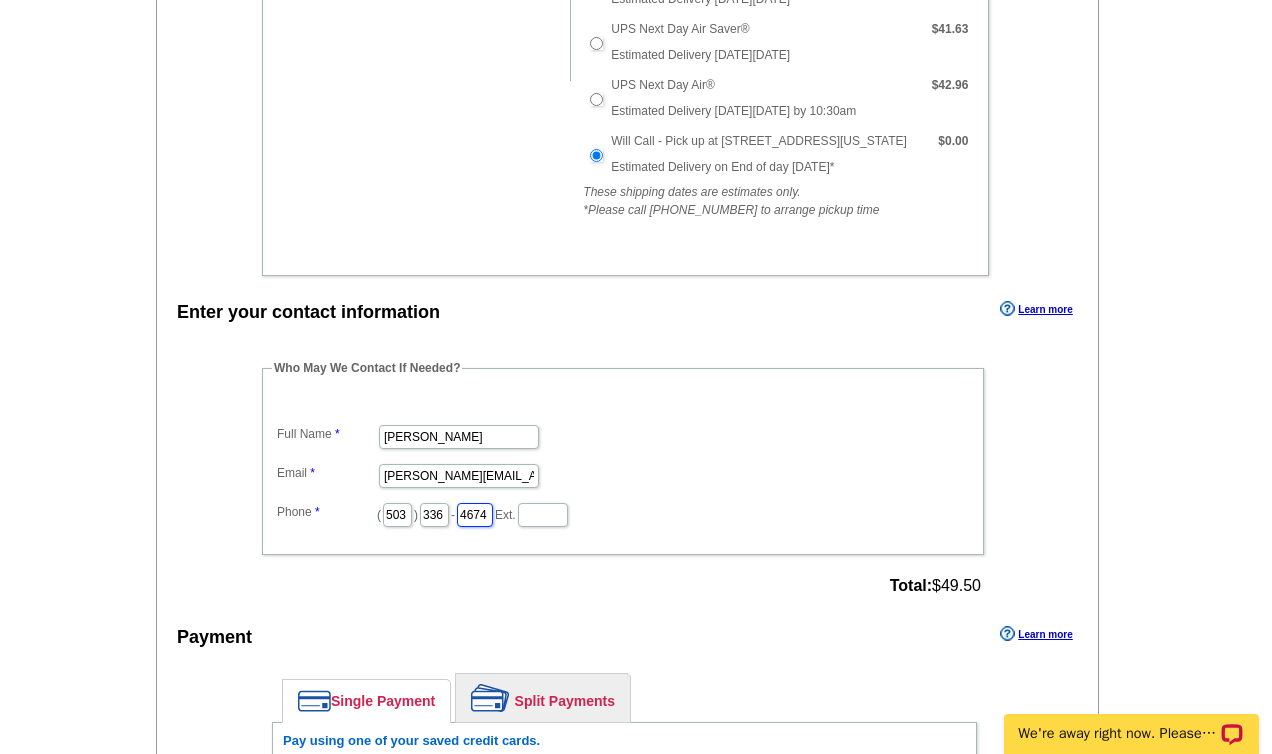 type on "4674" 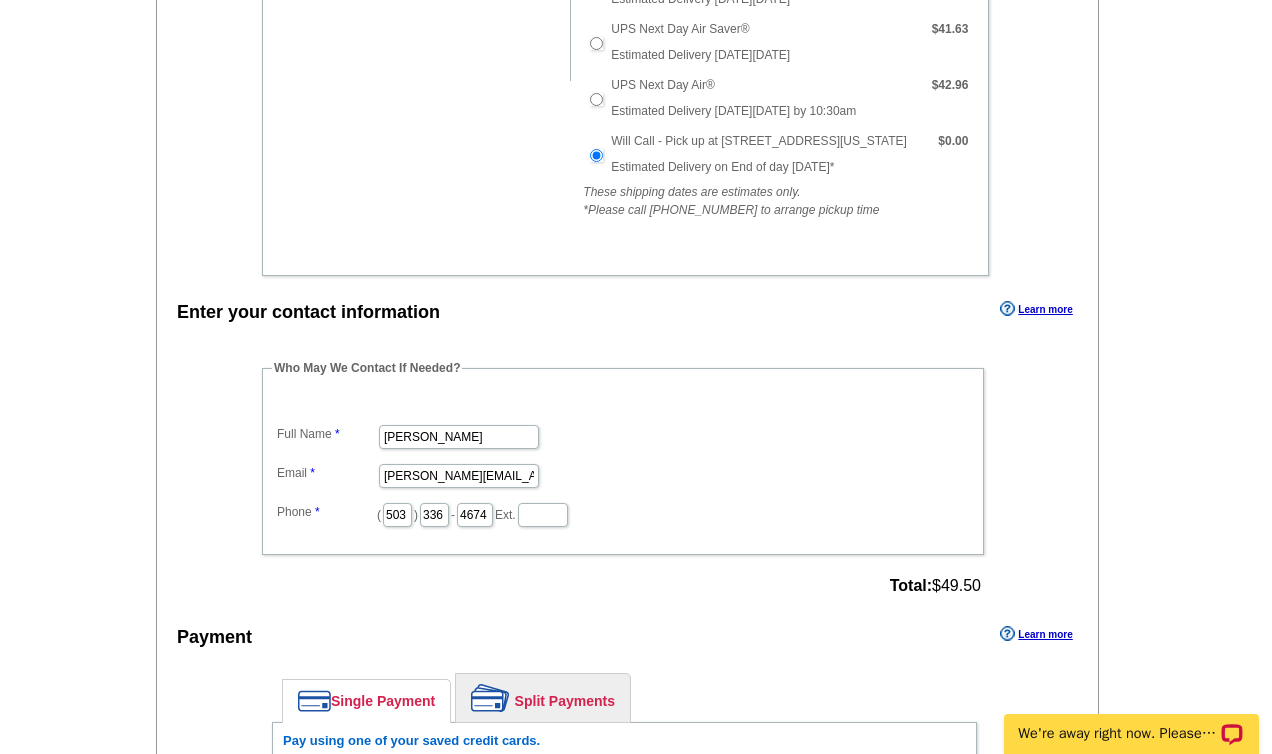 click on "( 503 )  336  -  4674  Ext." at bounding box center (623, 513) 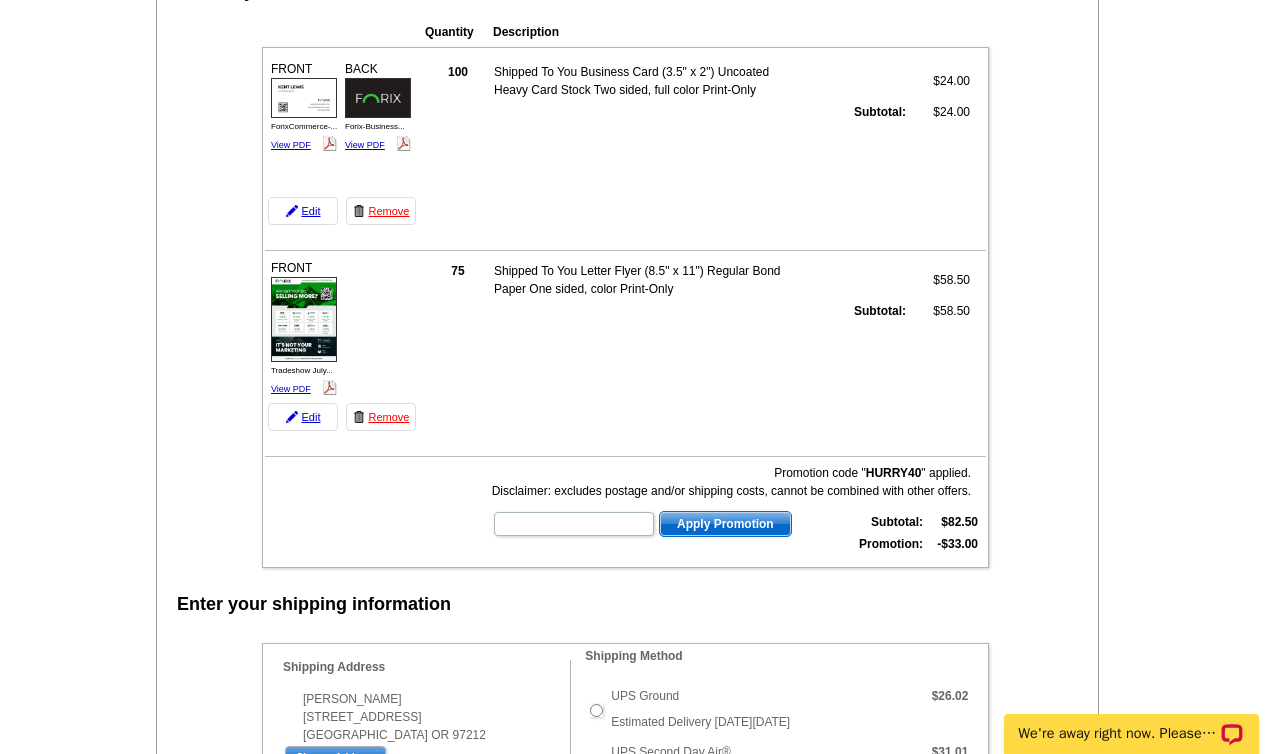 scroll, scrollTop: 202, scrollLeft: 0, axis: vertical 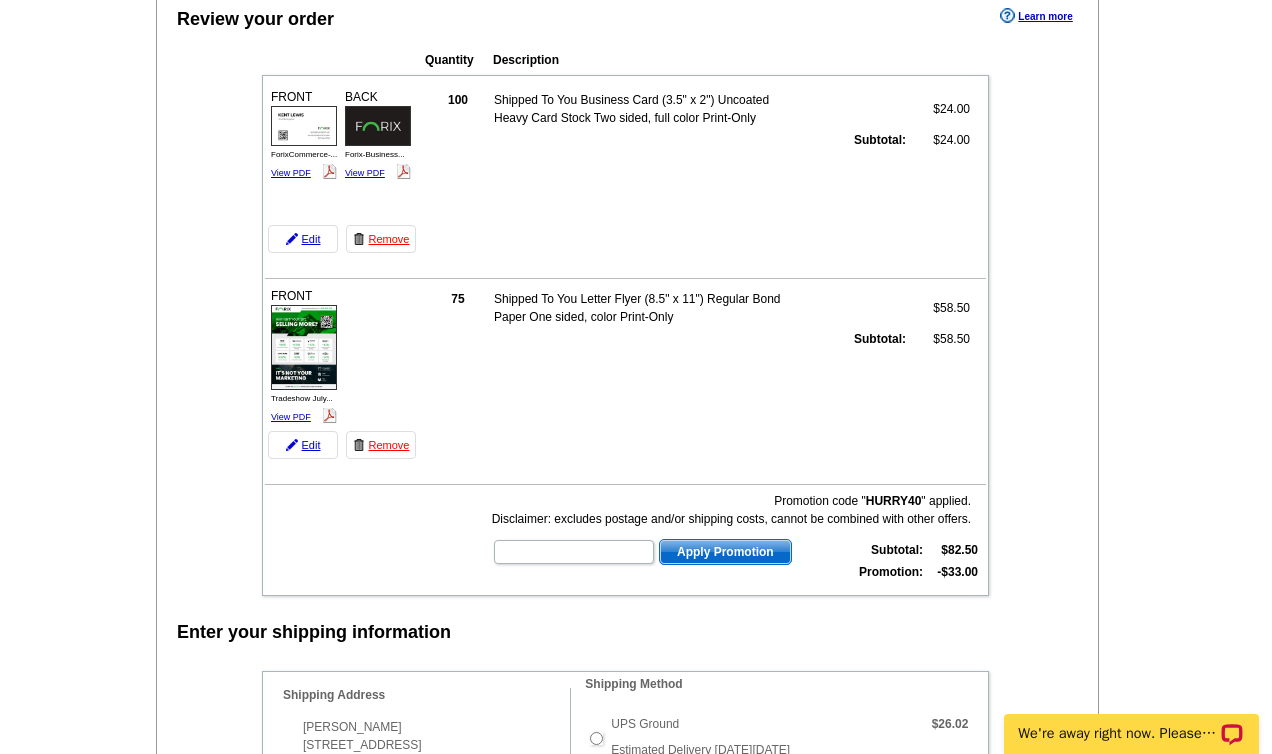click at bounding box center [0, 2767] 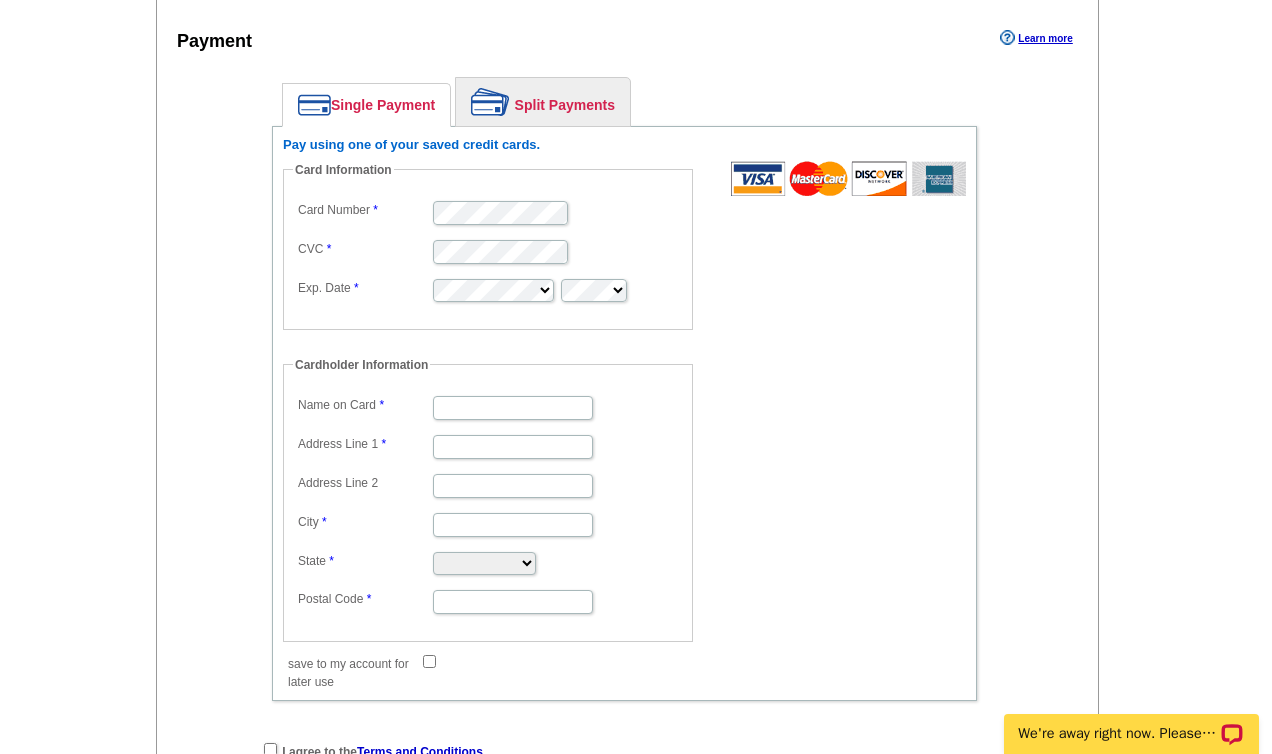 scroll, scrollTop: 1608, scrollLeft: 0, axis: vertical 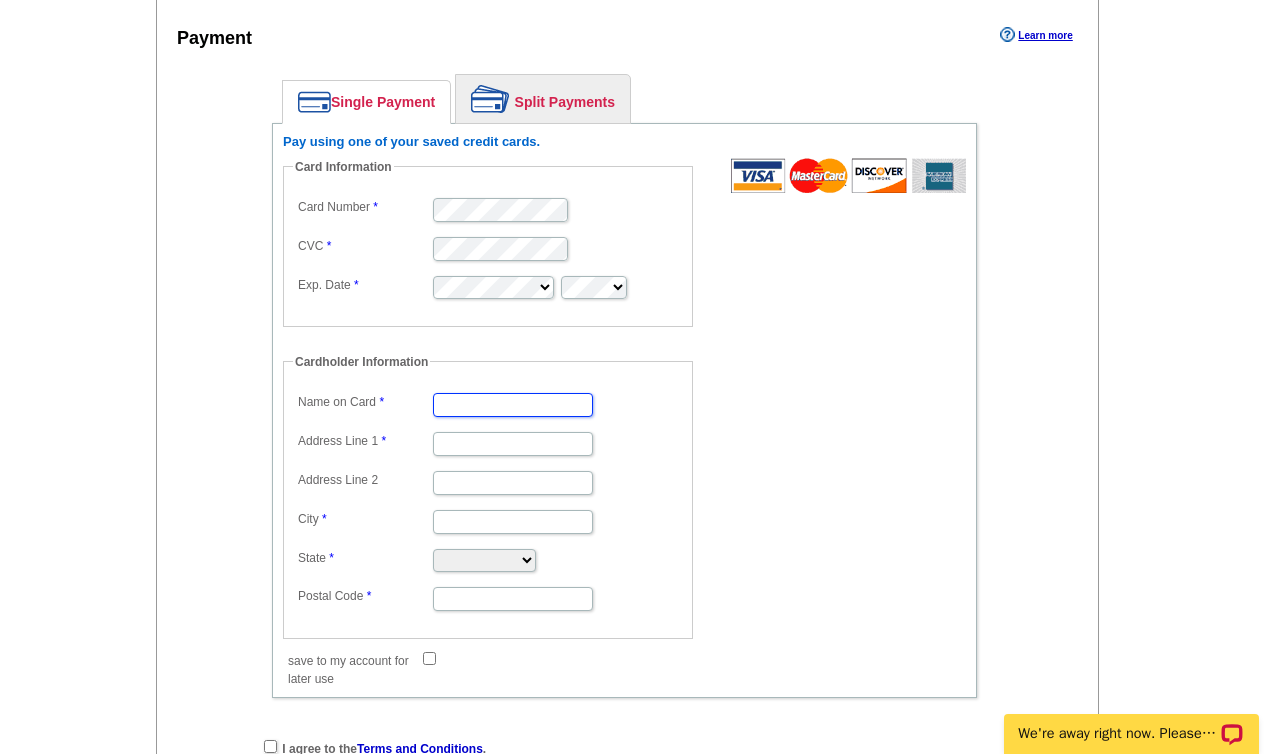 click on "Name on Card" at bounding box center [513, 405] 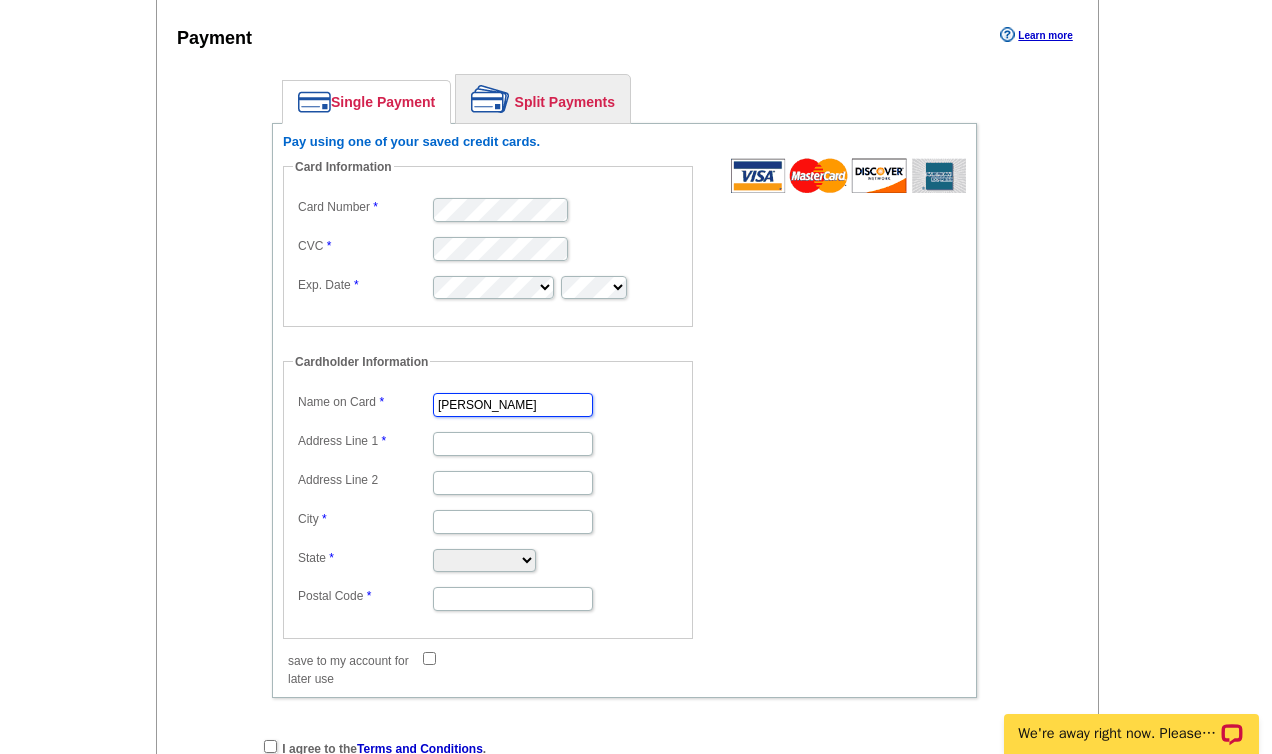 type on "[PERSON_NAME]" 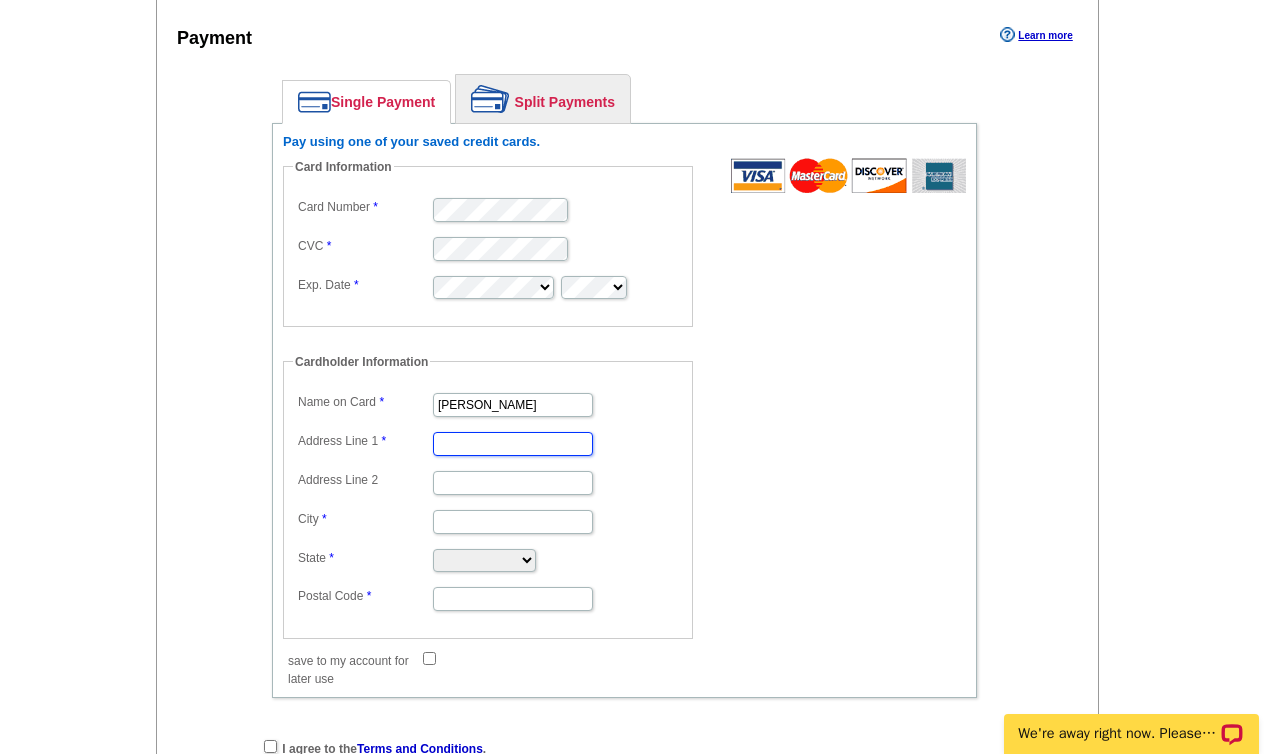 click on "Address Line 1" at bounding box center (513, 444) 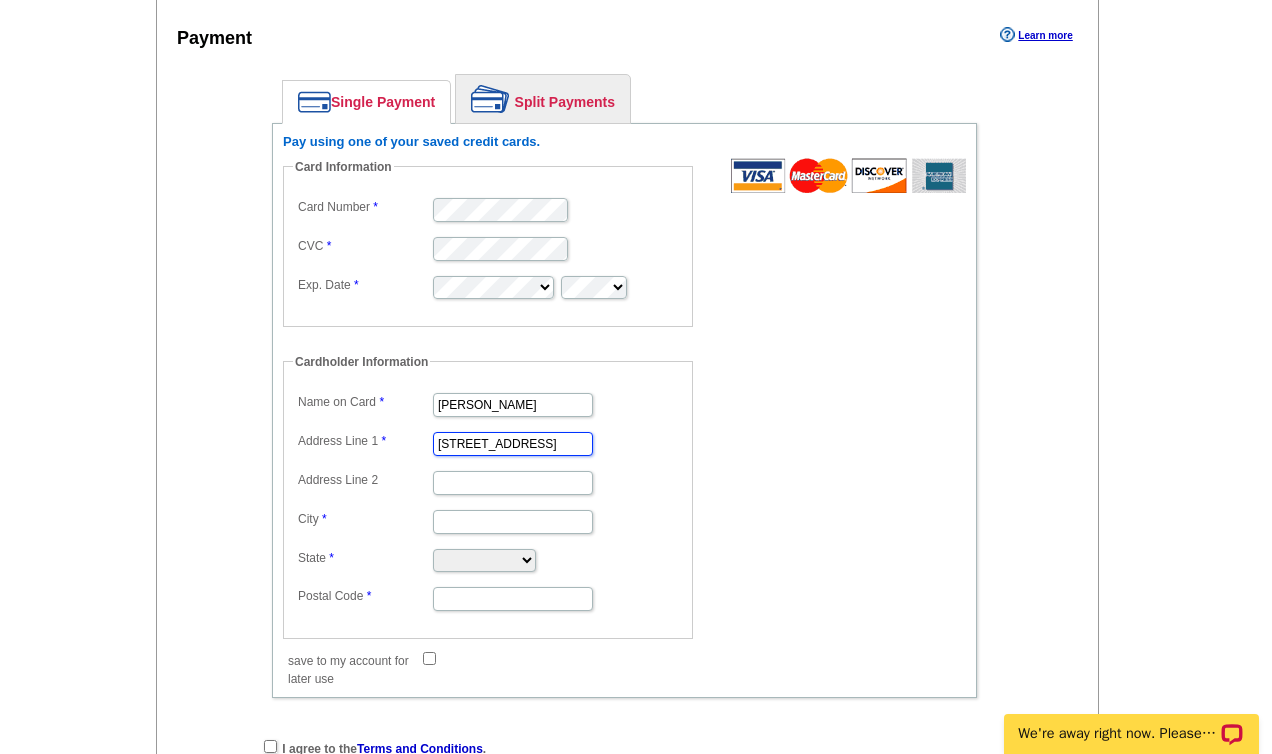 scroll, scrollTop: 0, scrollLeft: 52, axis: horizontal 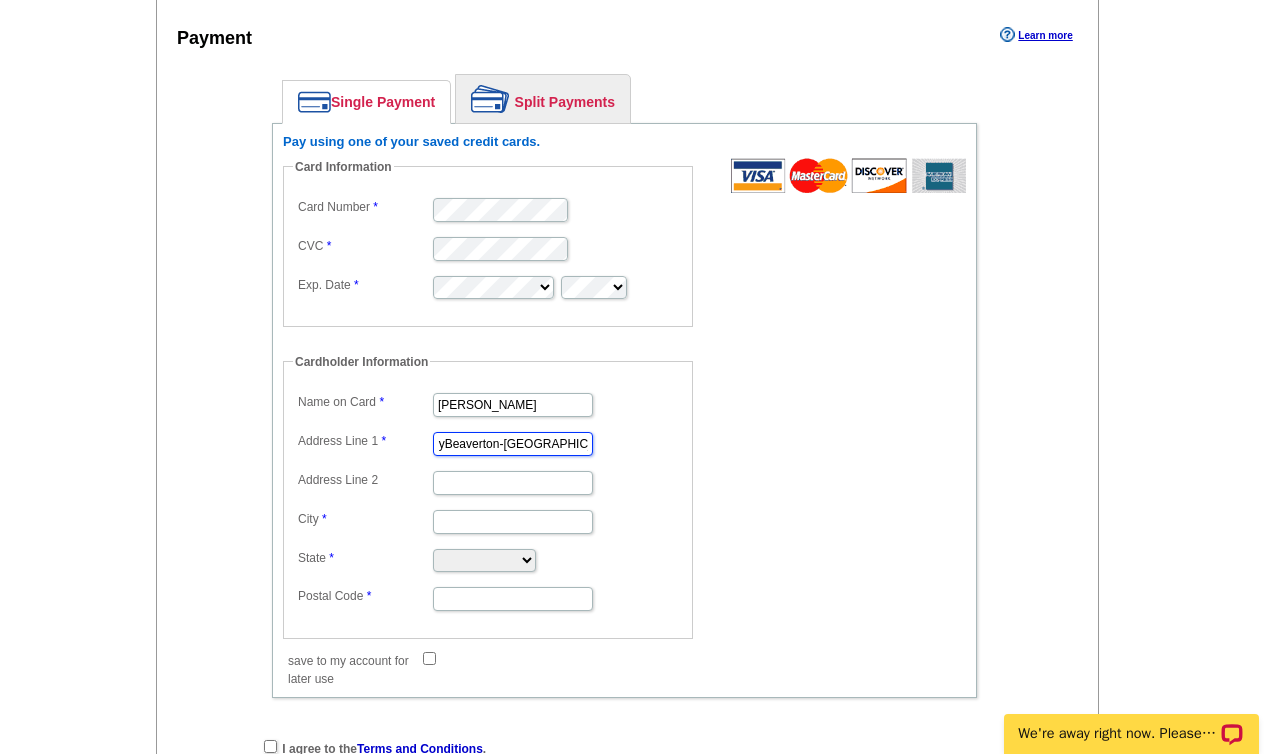 click on "9800 SW yBeaverton-[GEOGRAPHIC_DATA]" at bounding box center [513, 444] 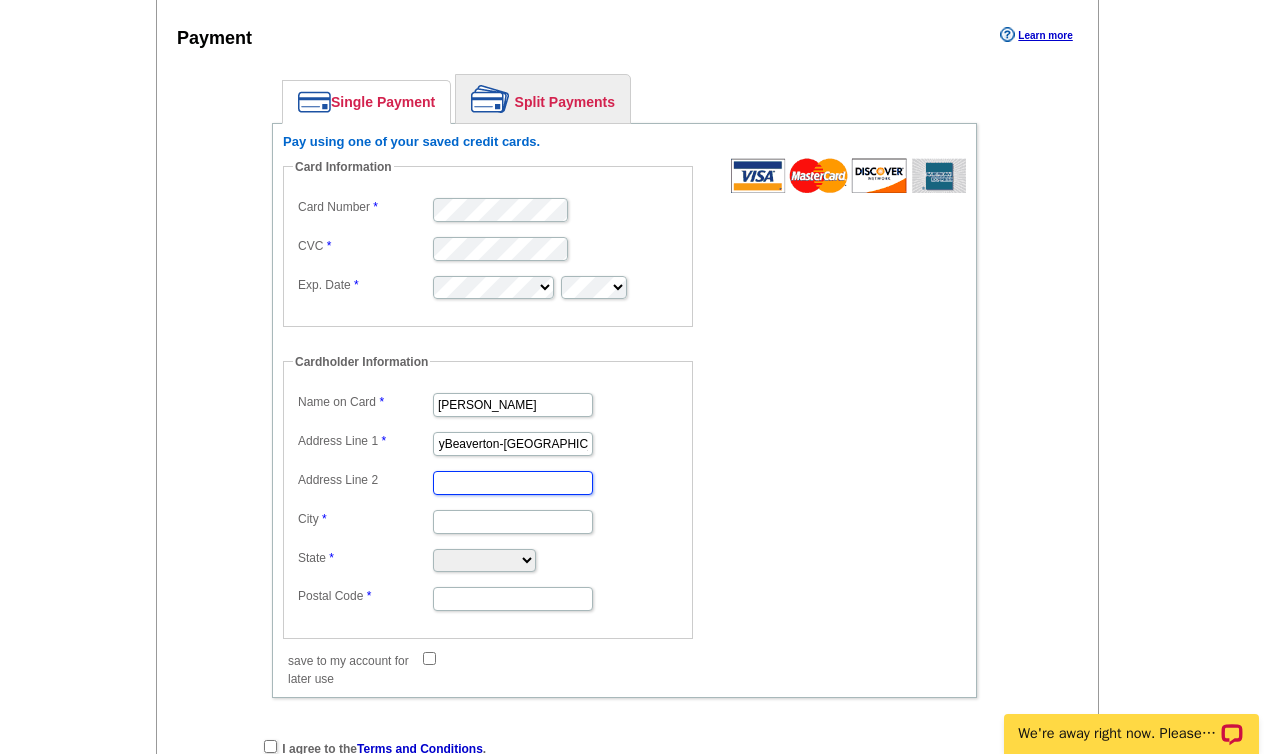 scroll, scrollTop: 0, scrollLeft: 0, axis: both 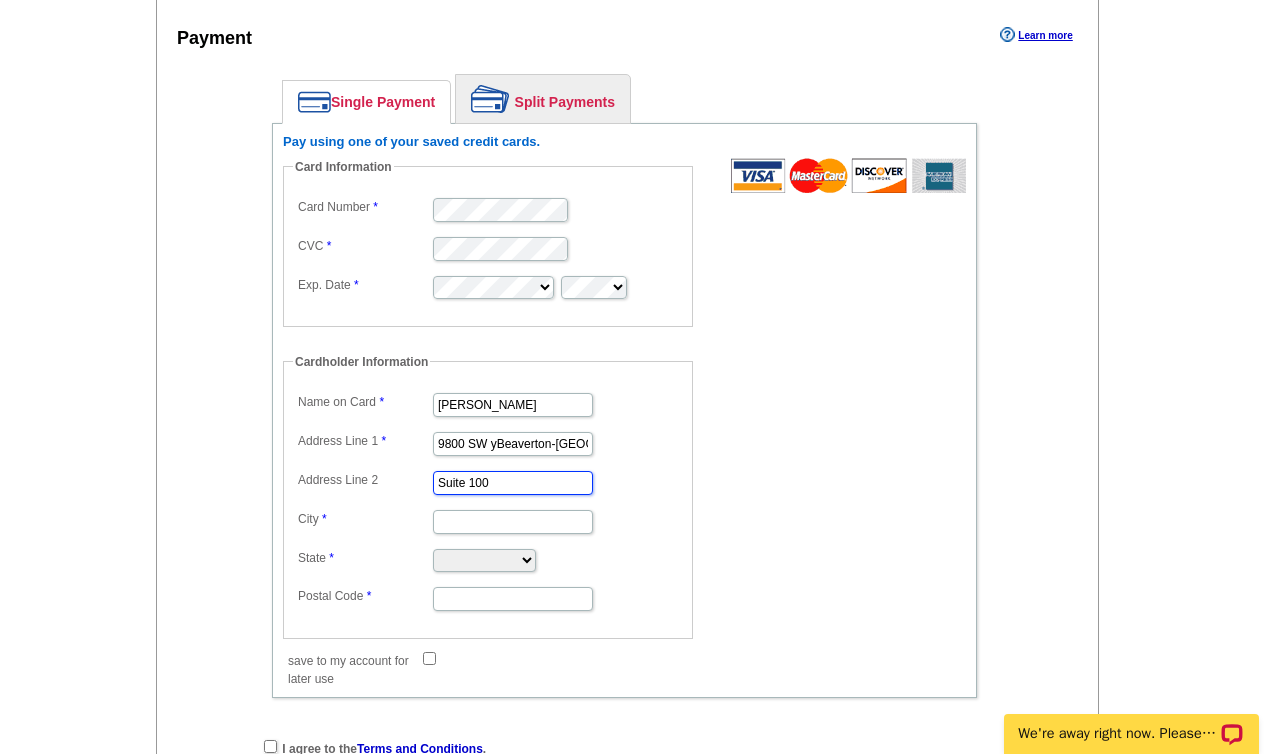 type on "Suite 100" 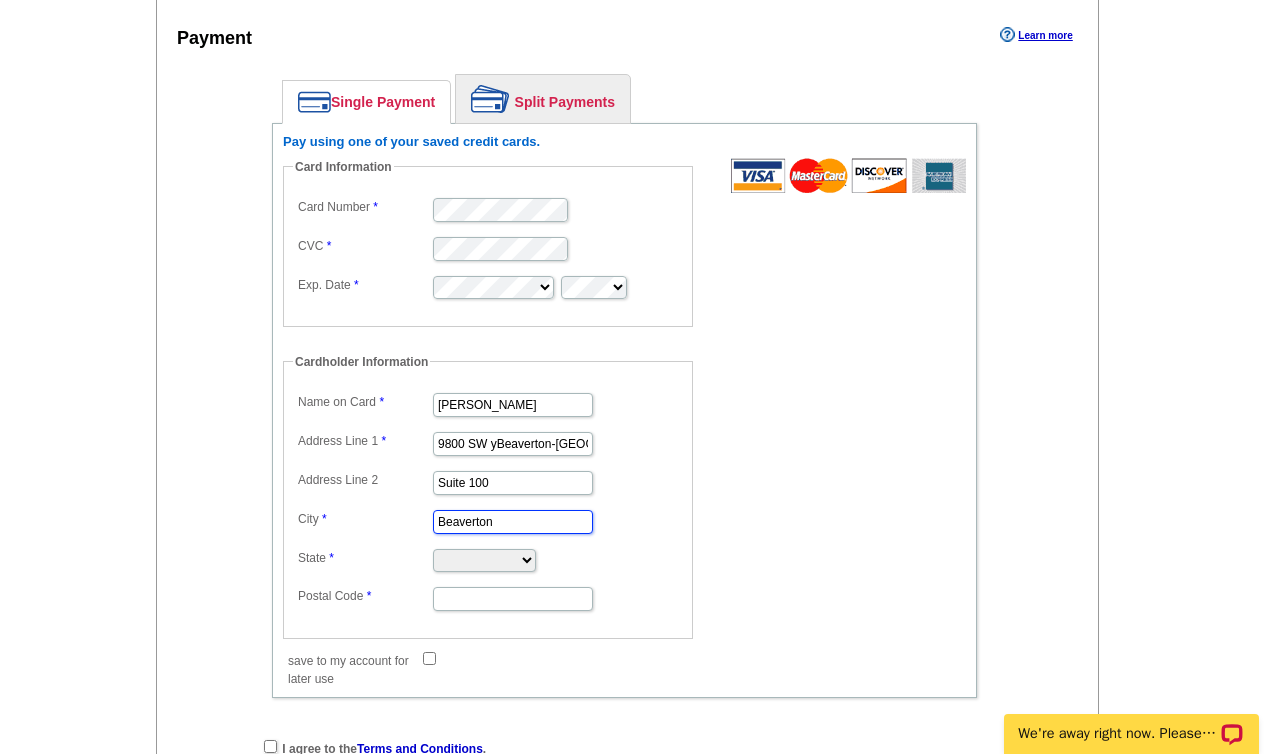 type on "Beaverton" 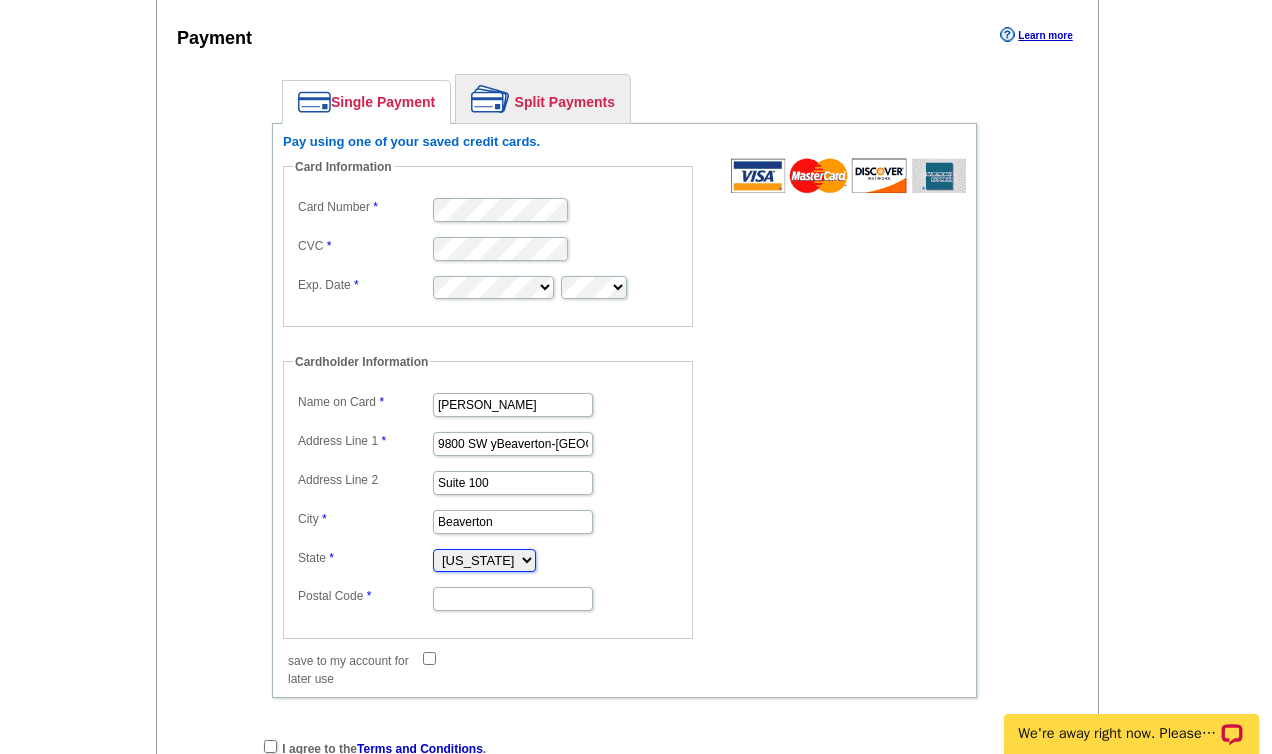 select on "OR" 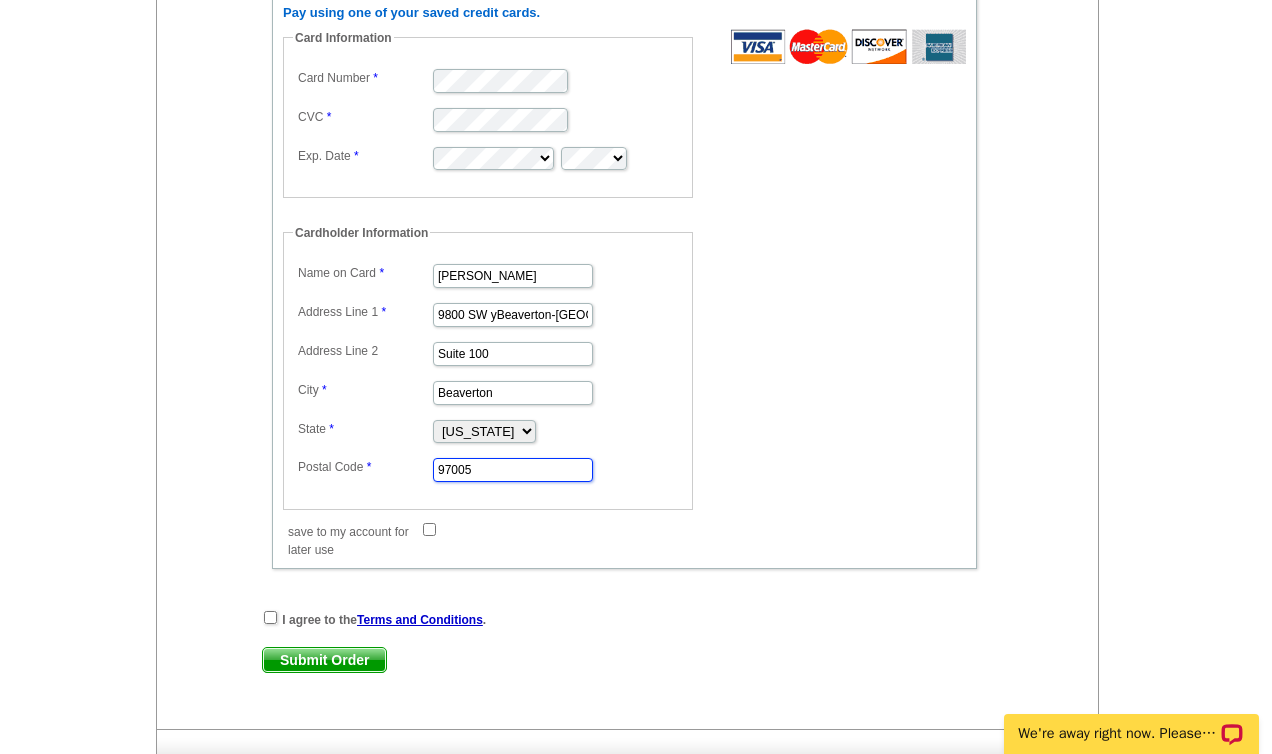 scroll, scrollTop: 1738, scrollLeft: 0, axis: vertical 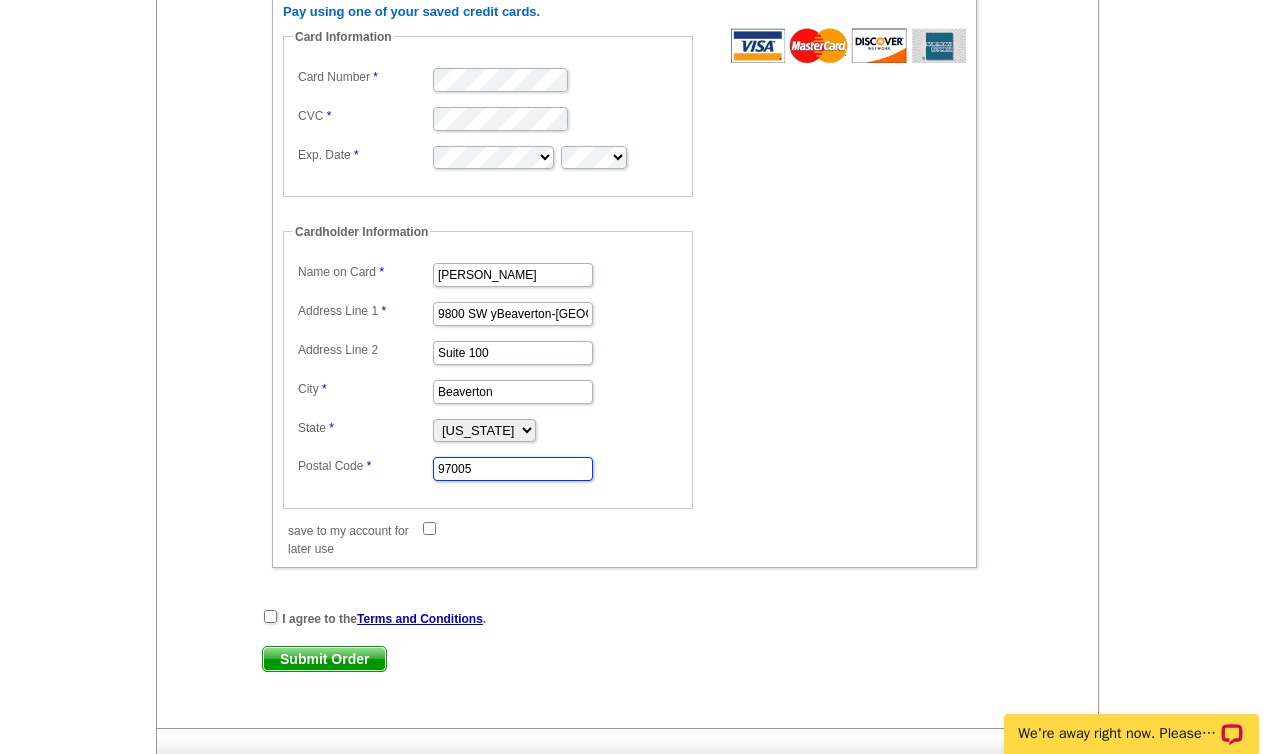 type on "97005" 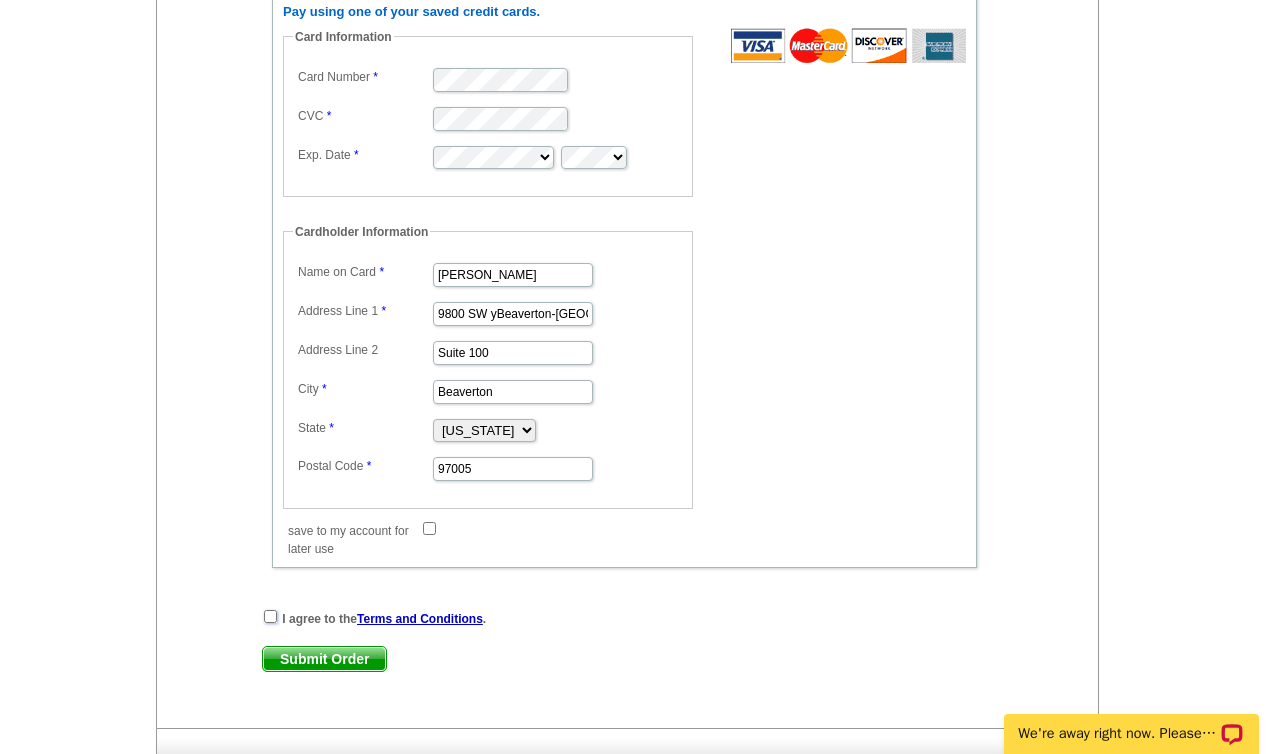 click at bounding box center (270, 616) 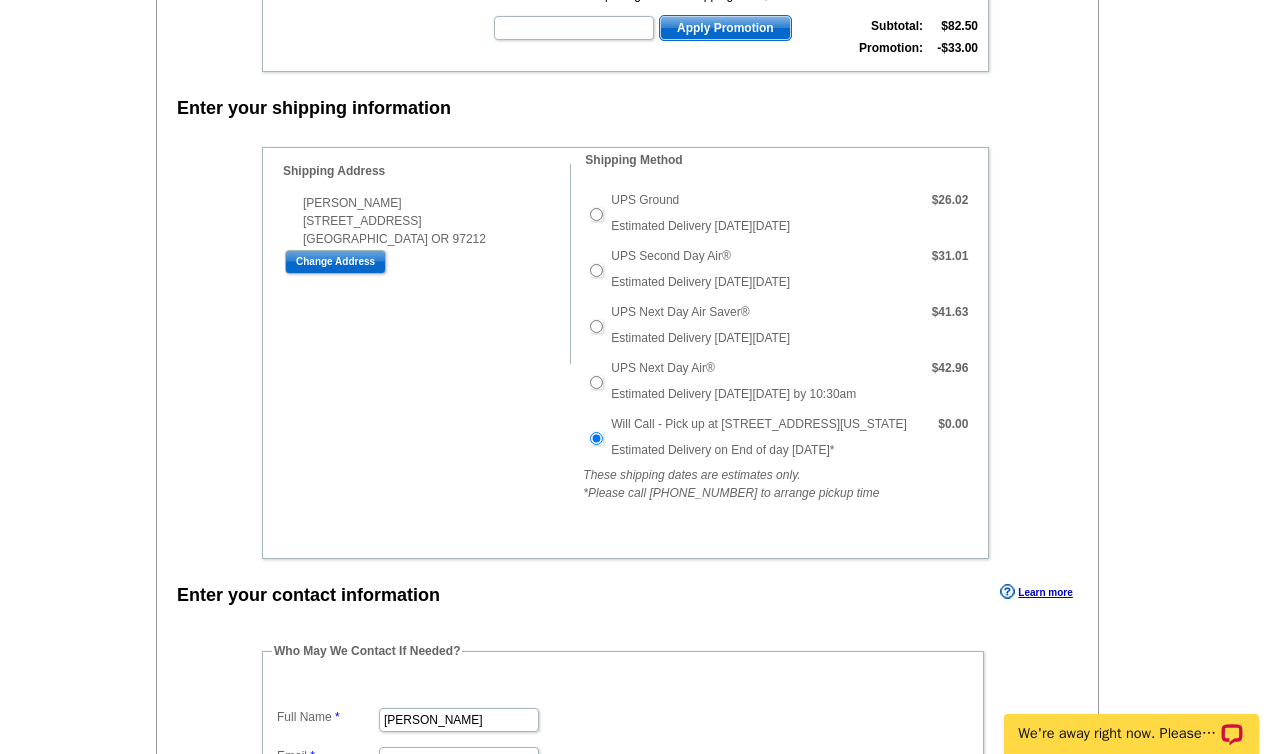 scroll, scrollTop: 754, scrollLeft: 0, axis: vertical 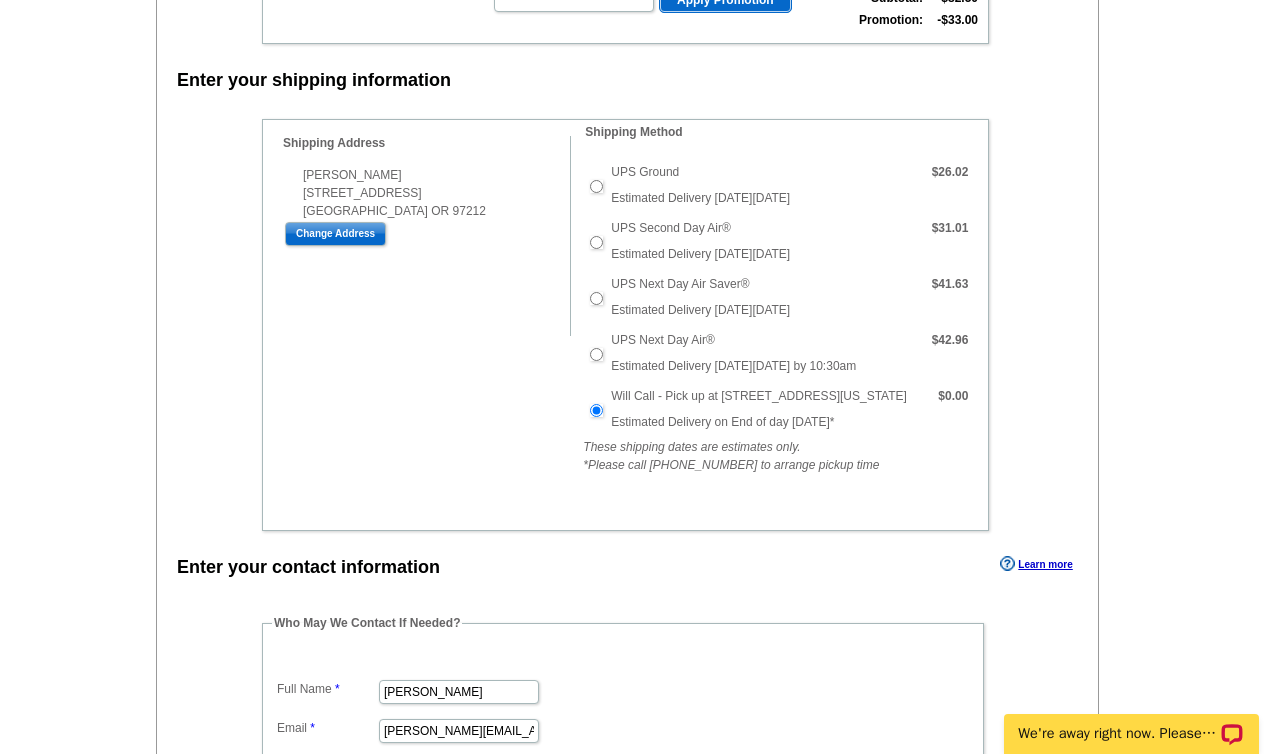 drag, startPoint x: 907, startPoint y: 393, endPoint x: 789, endPoint y: 402, distance: 118.34272 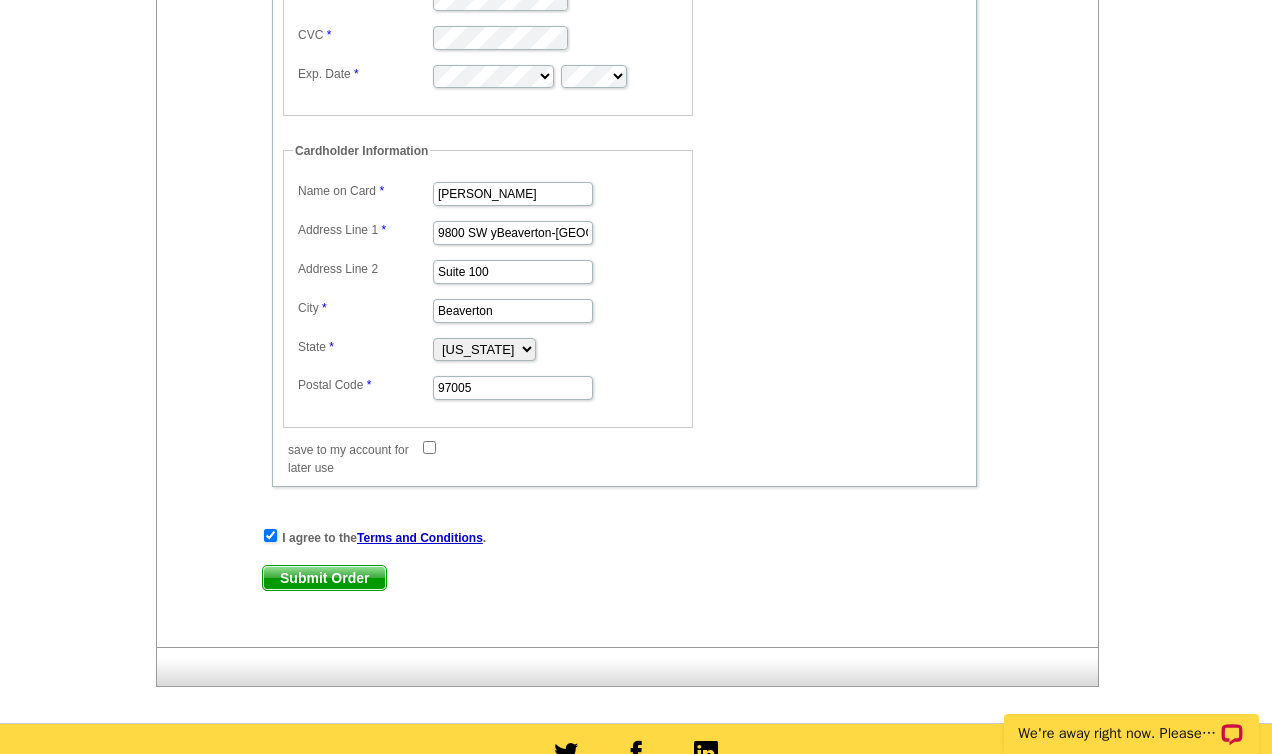 scroll, scrollTop: 1823, scrollLeft: 0, axis: vertical 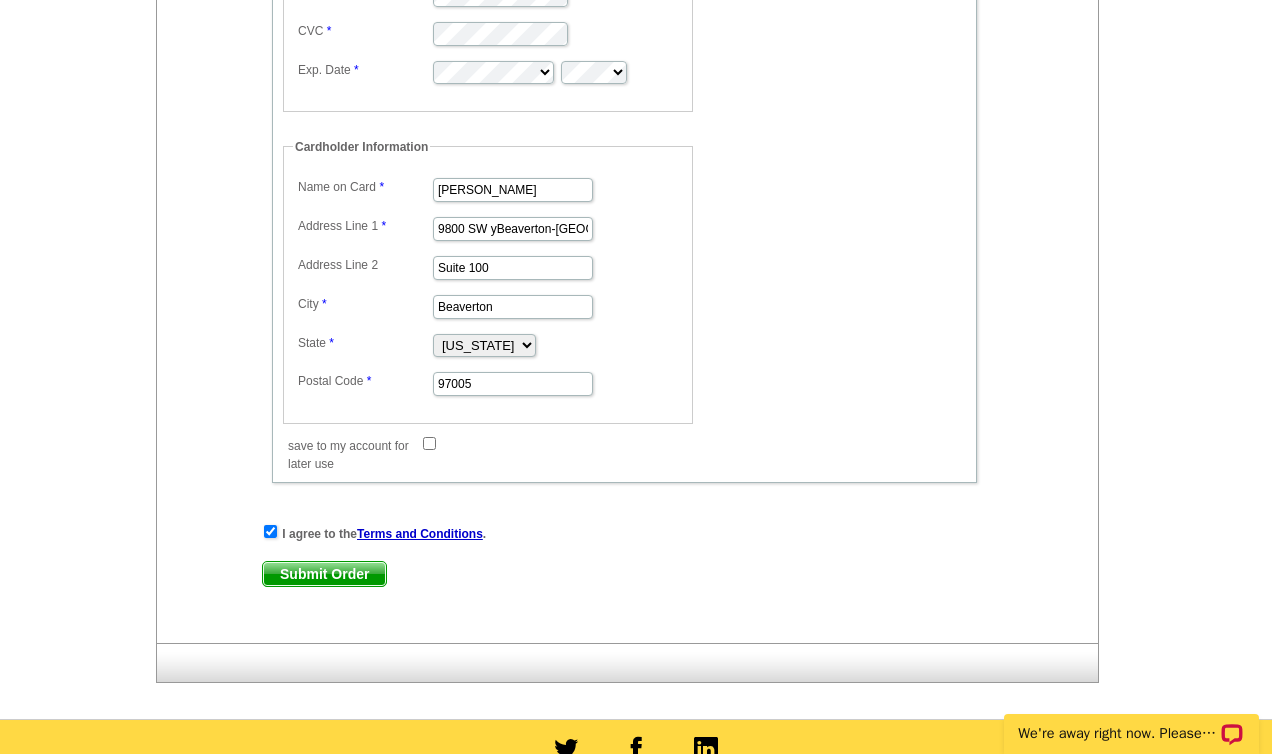 click on "Submit Order" at bounding box center (324, 574) 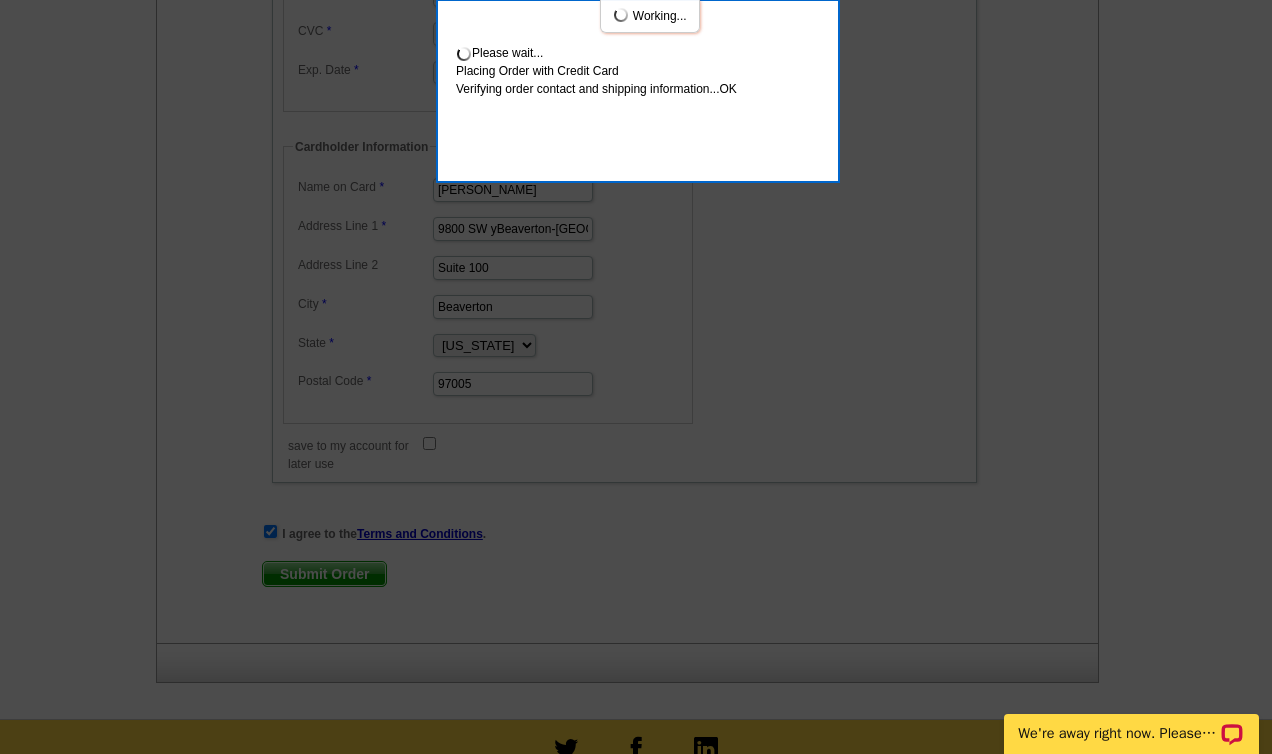 scroll, scrollTop: 1932, scrollLeft: 0, axis: vertical 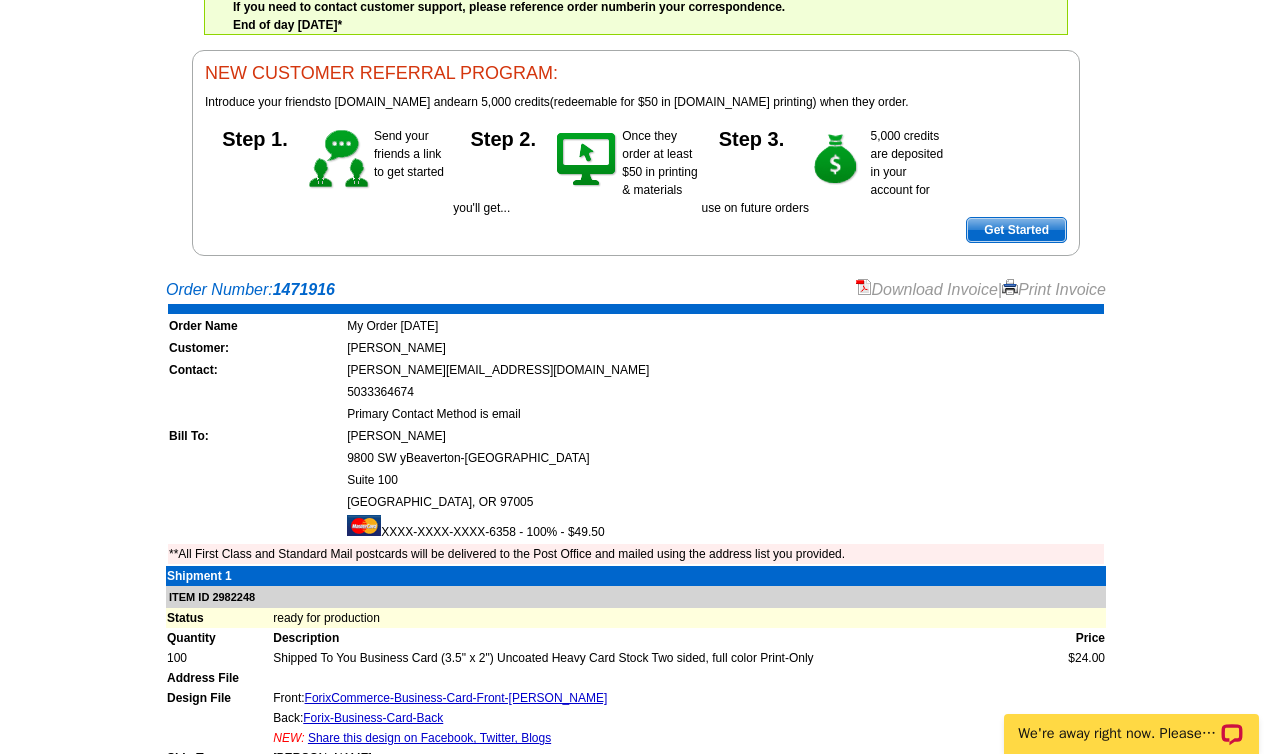 drag, startPoint x: 489, startPoint y: 319, endPoint x: 363, endPoint y: 324, distance: 126.09917 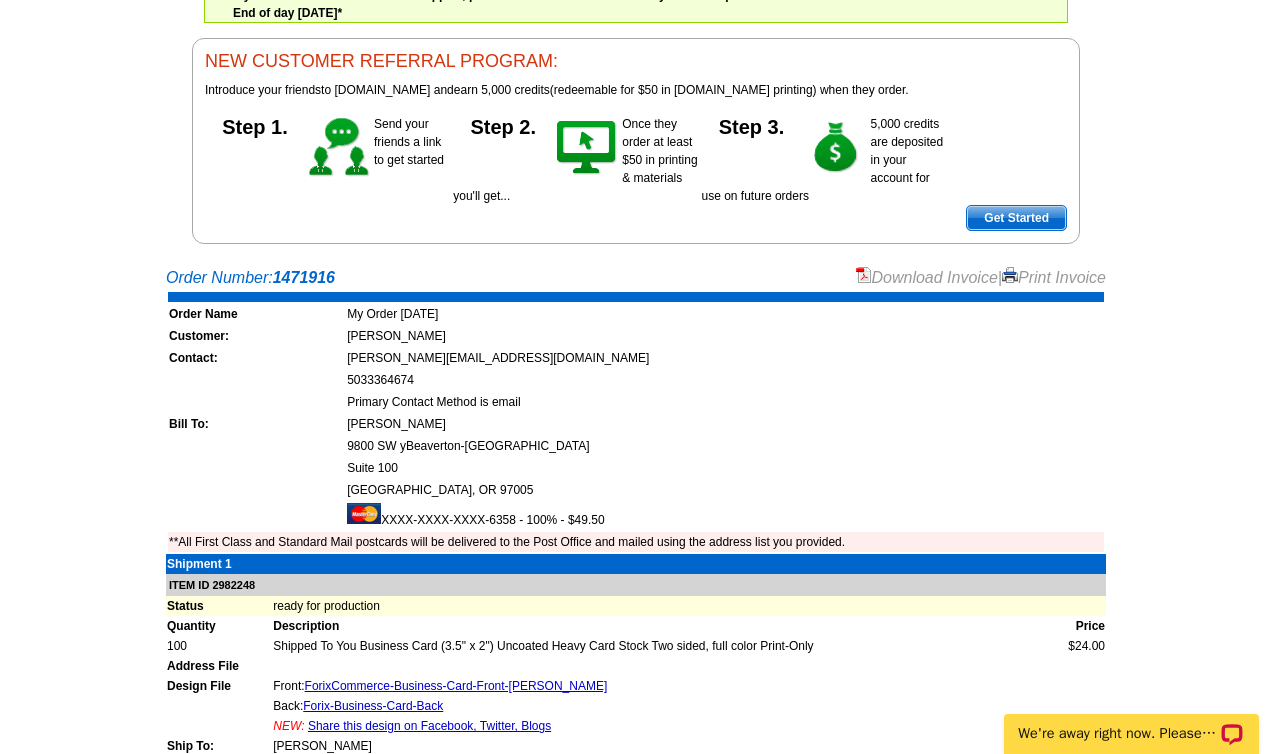 scroll, scrollTop: 113, scrollLeft: 0, axis: vertical 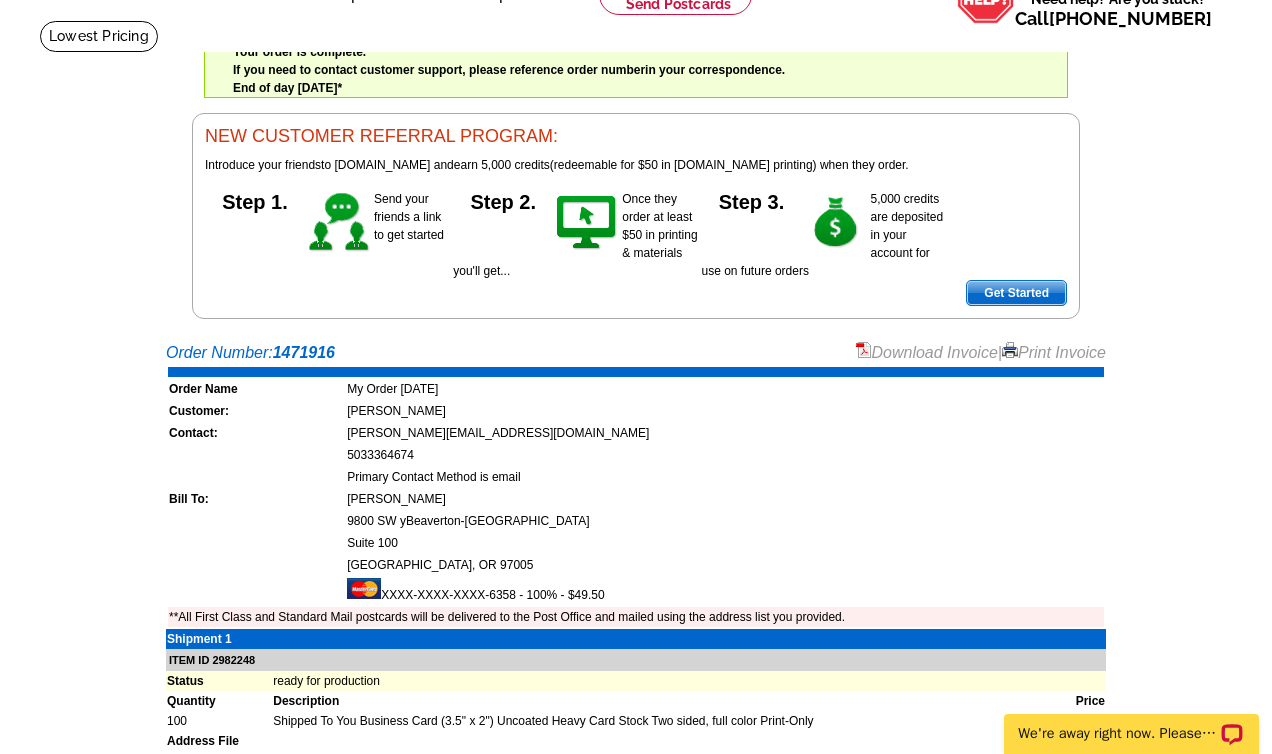 click on "Download Invoice" at bounding box center [927, 352] 